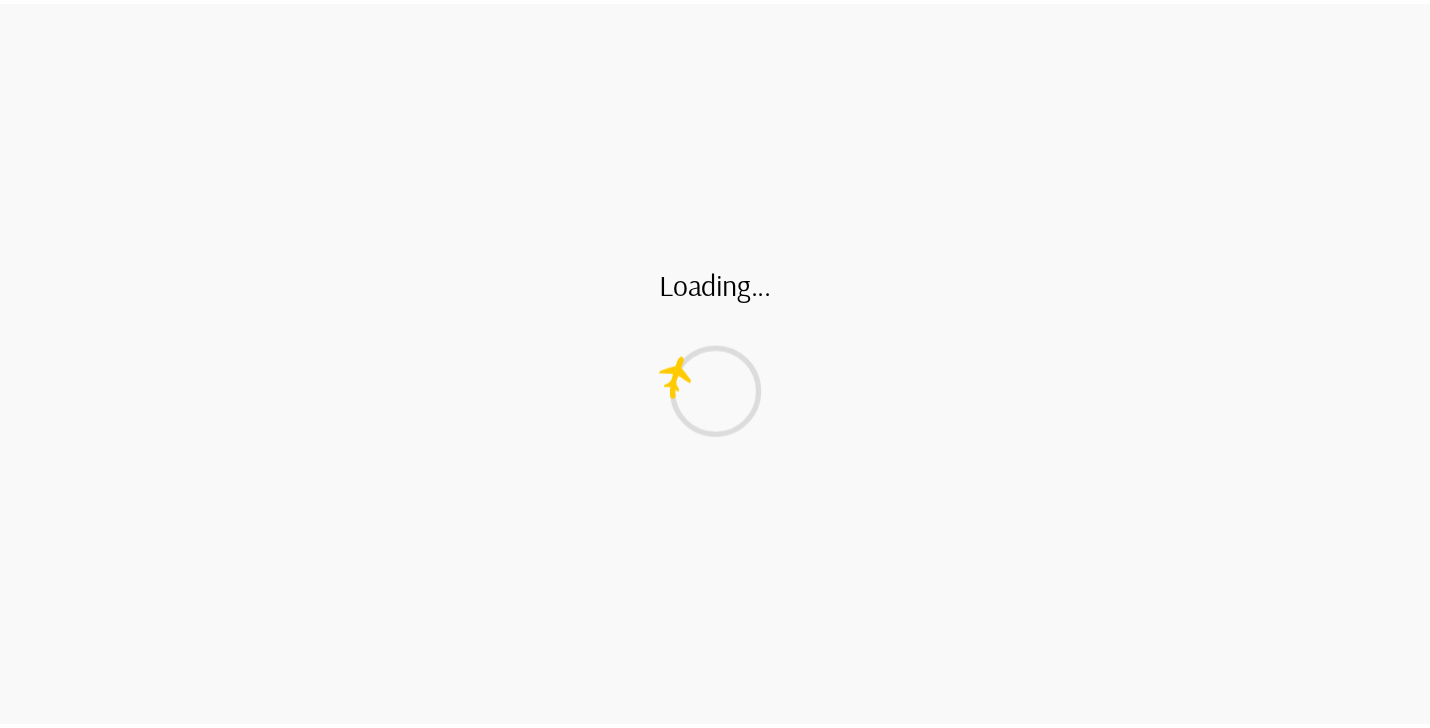 scroll, scrollTop: 0, scrollLeft: 0, axis: both 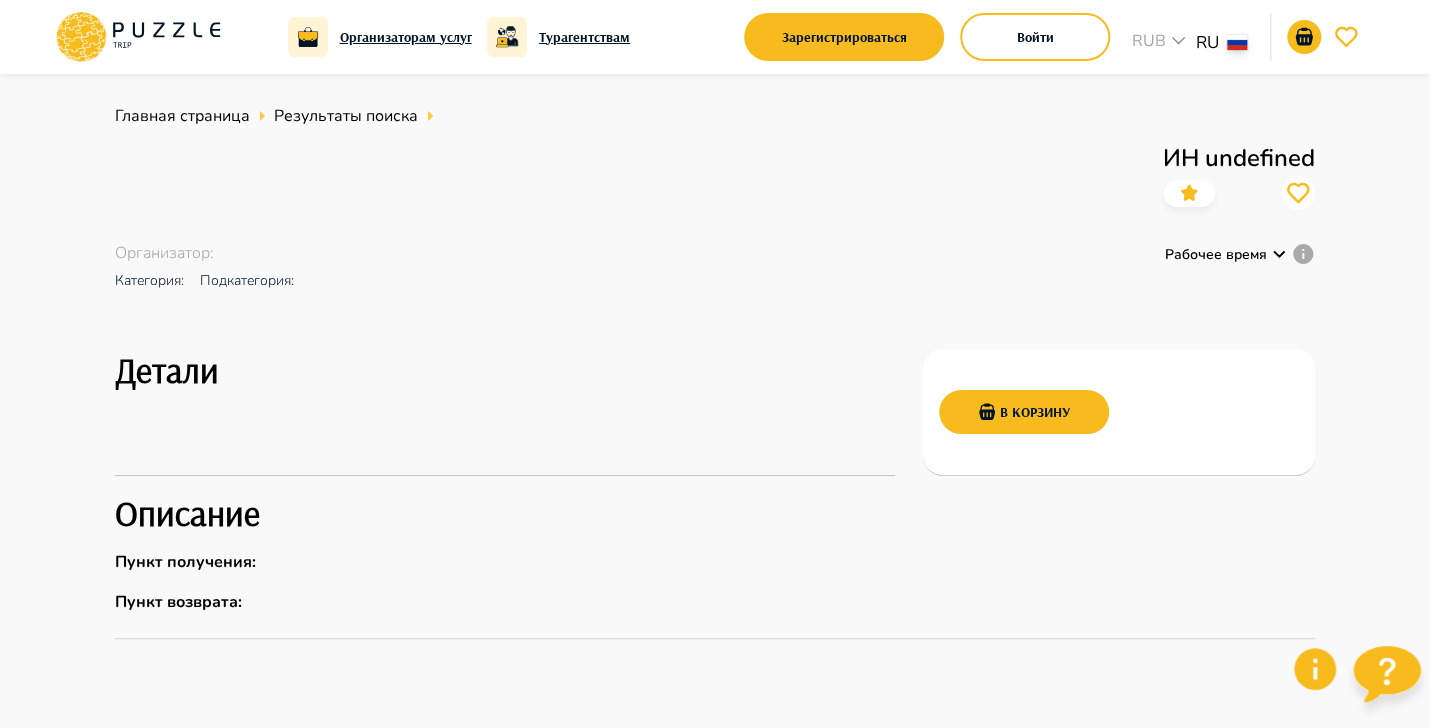 drag, startPoint x: 499, startPoint y: 143, endPoint x: 458, endPoint y: 143, distance: 41 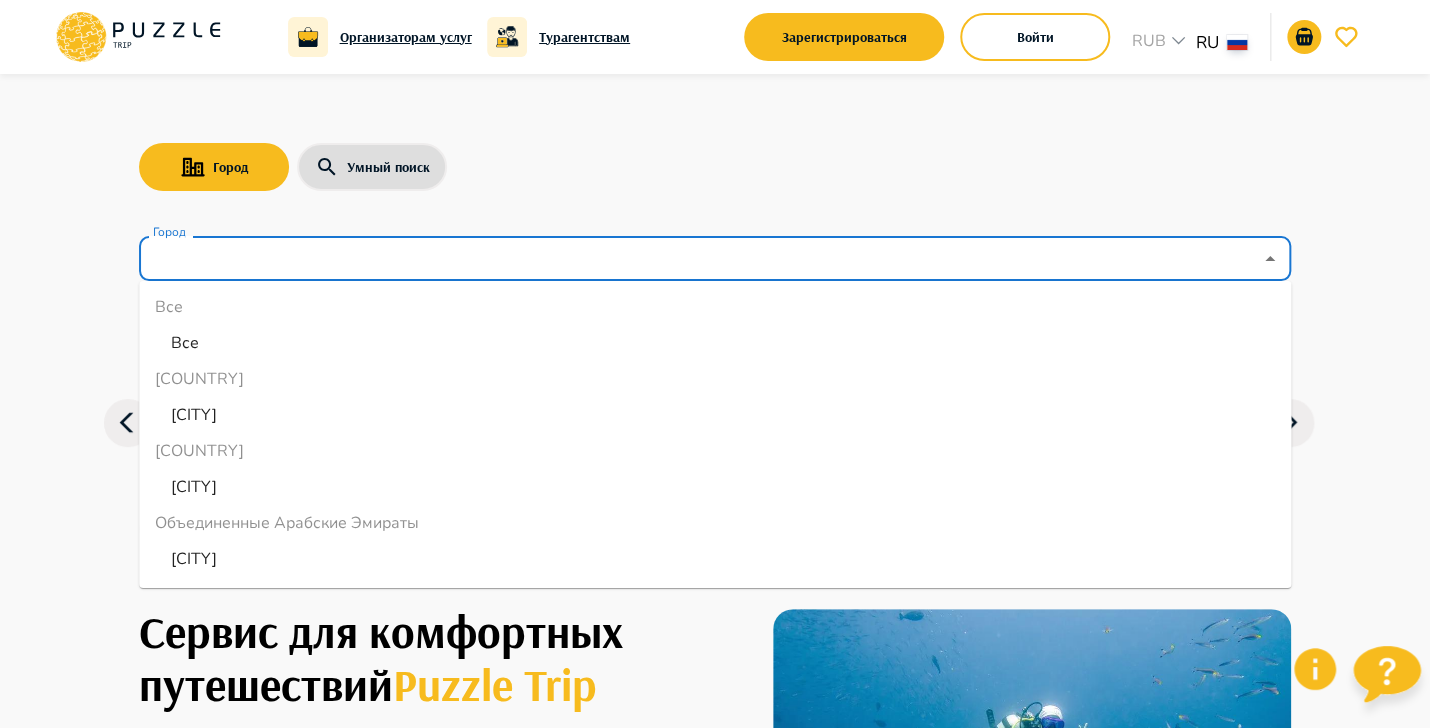 click on "Город" at bounding box center [700, 259] 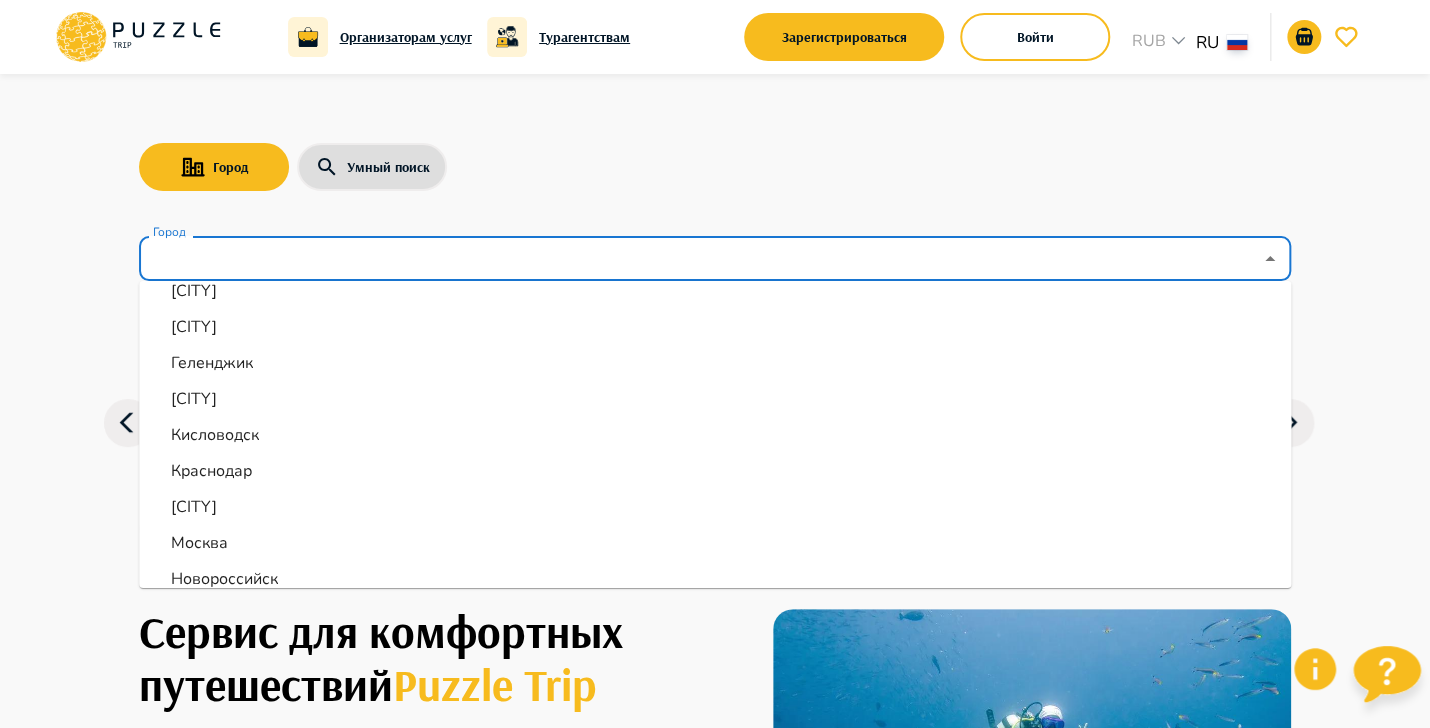scroll, scrollTop: 600, scrollLeft: 0, axis: vertical 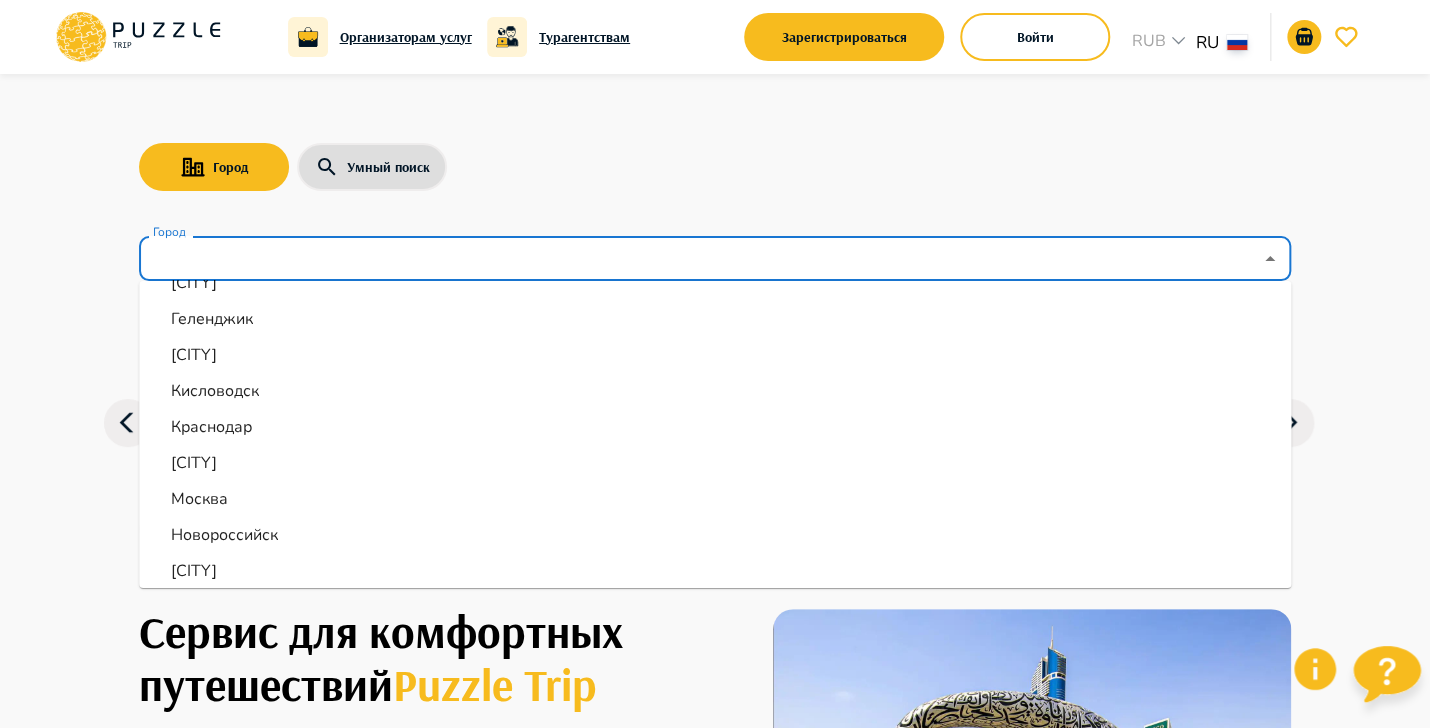 click on "Москва" at bounding box center [715, 499] 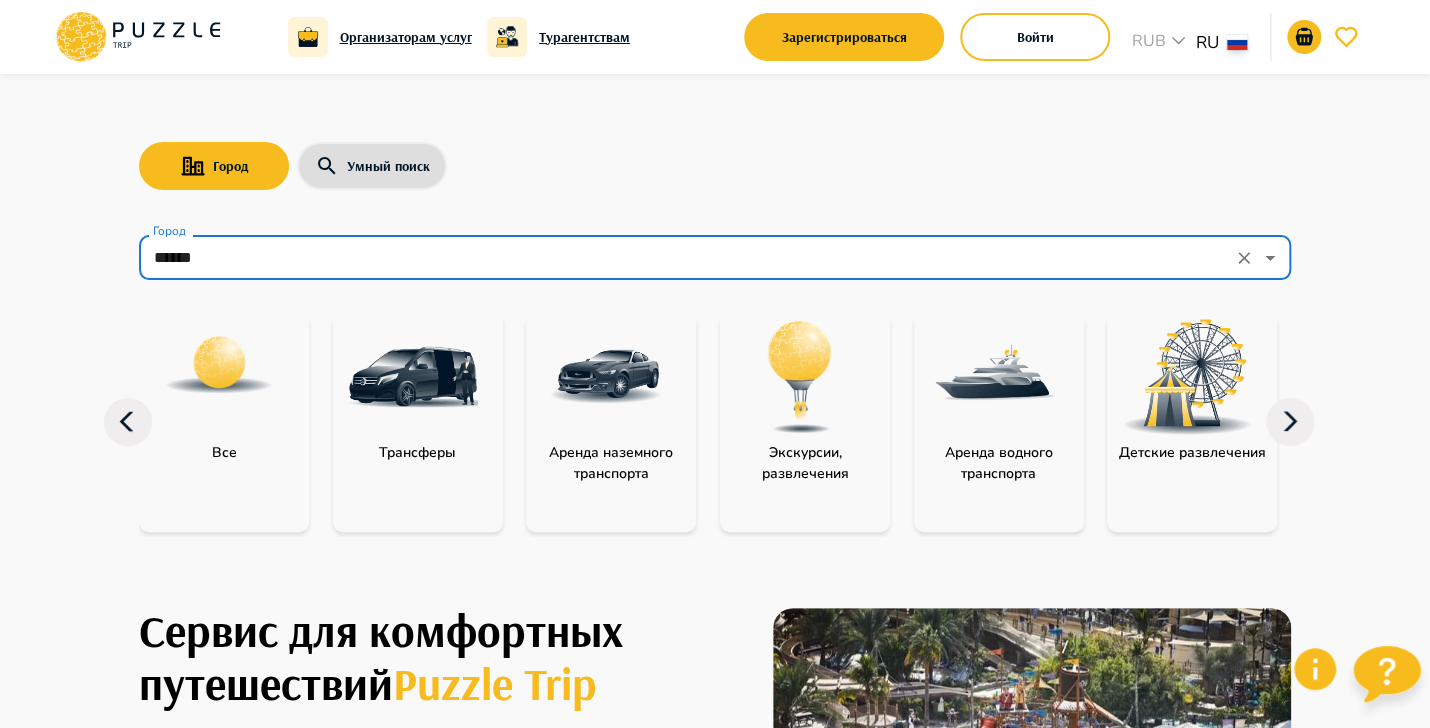 scroll, scrollTop: 0, scrollLeft: 0, axis: both 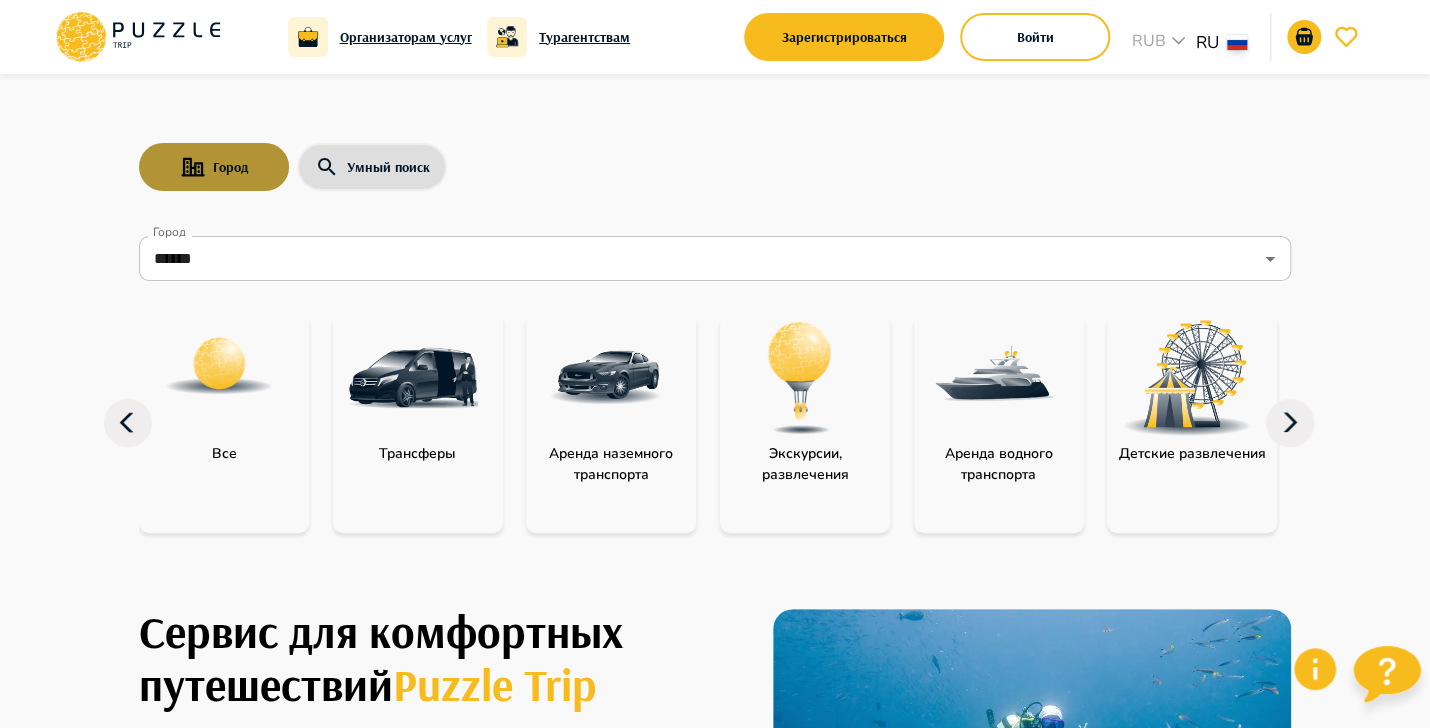 click on "Город" at bounding box center (214, 167) 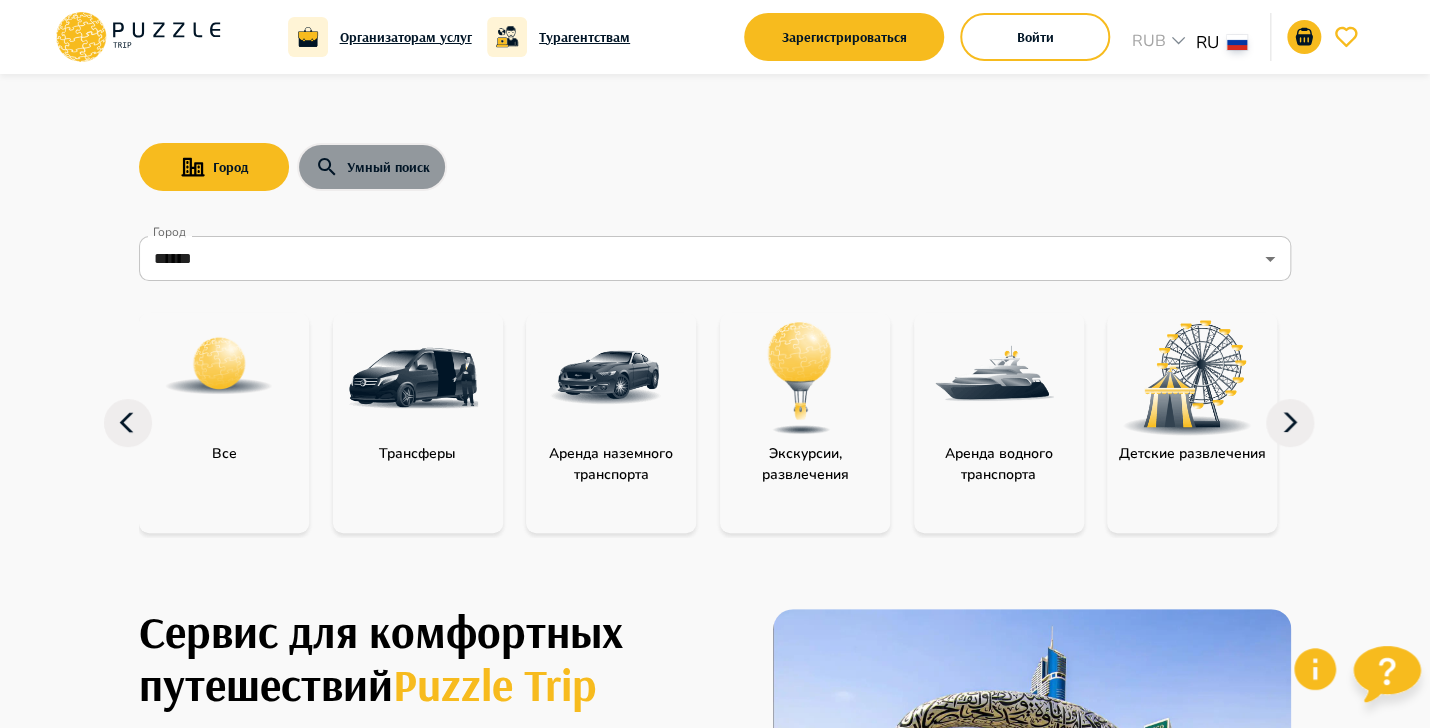 click on "Умный поиск" at bounding box center [372, 167] 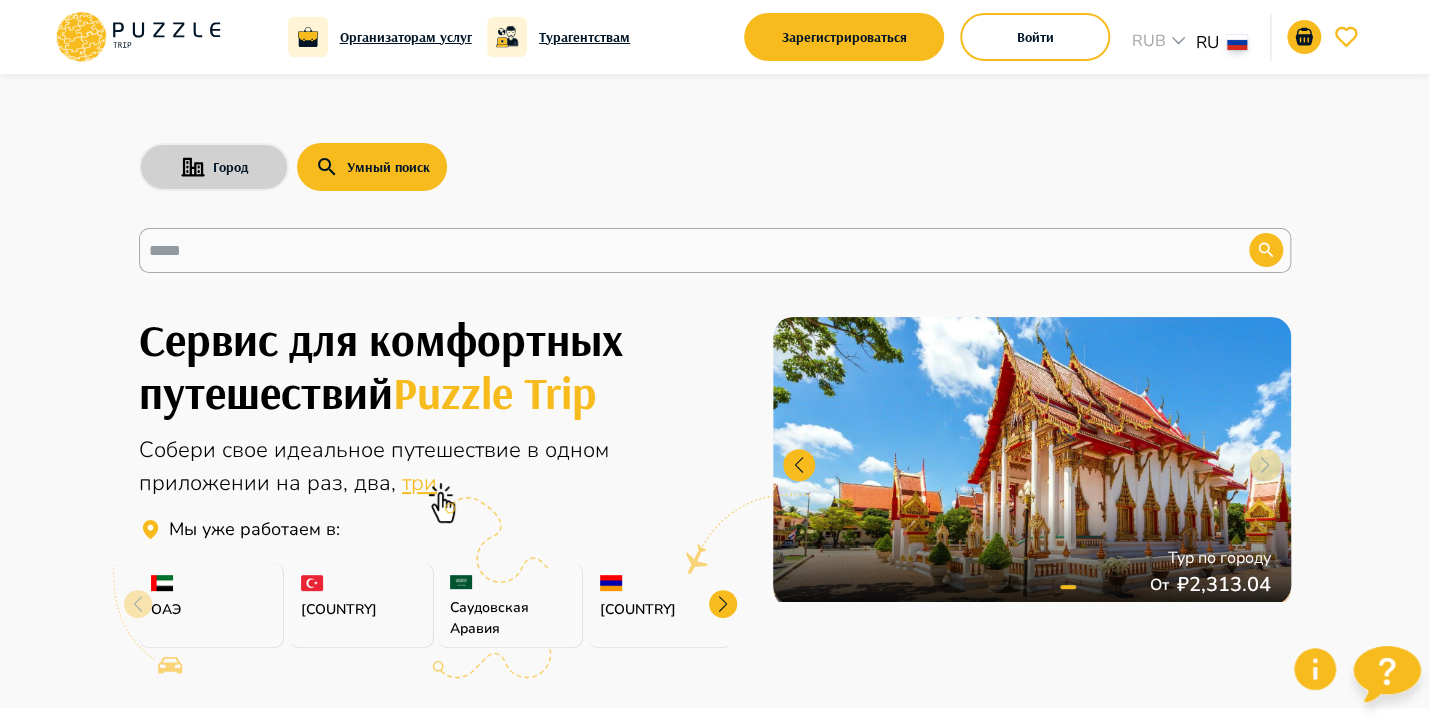 click on "Город" at bounding box center (214, 167) 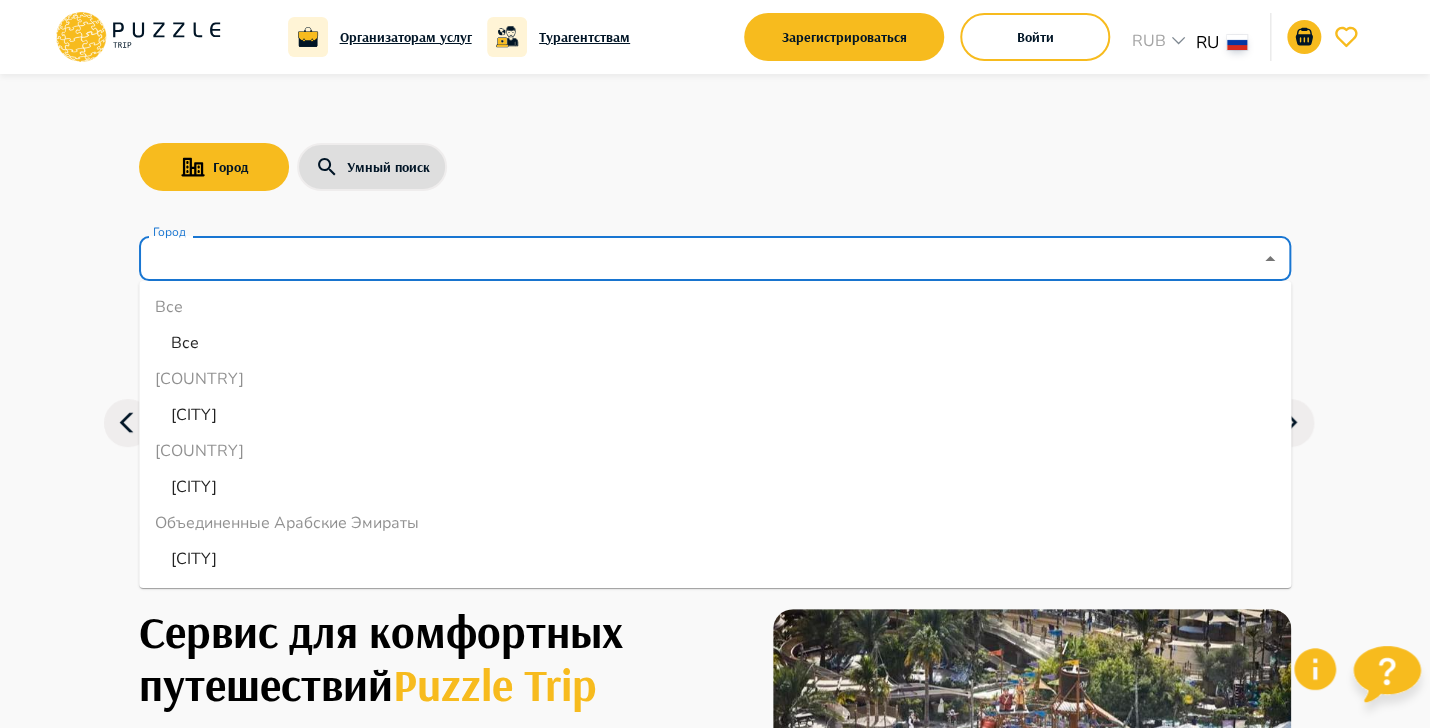 click on "Город" at bounding box center [700, 259] 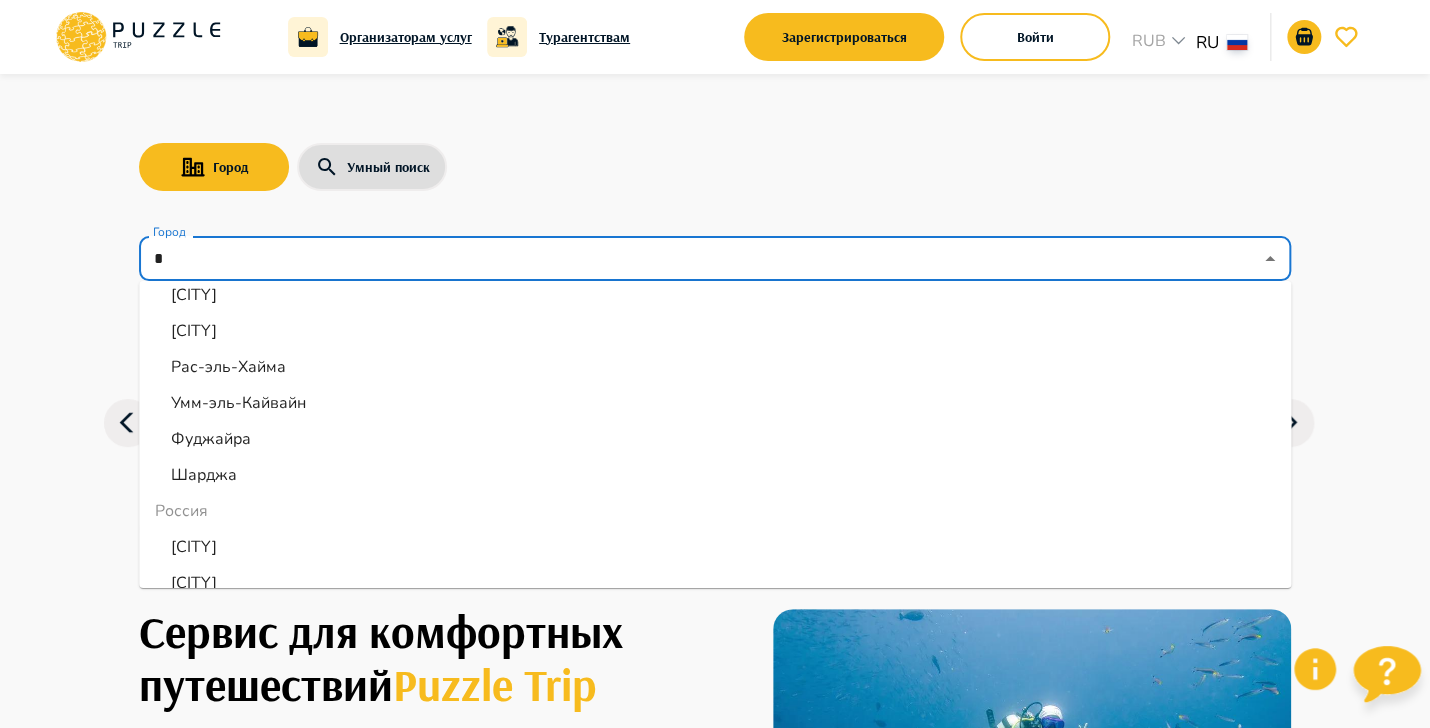 scroll, scrollTop: 0, scrollLeft: 0, axis: both 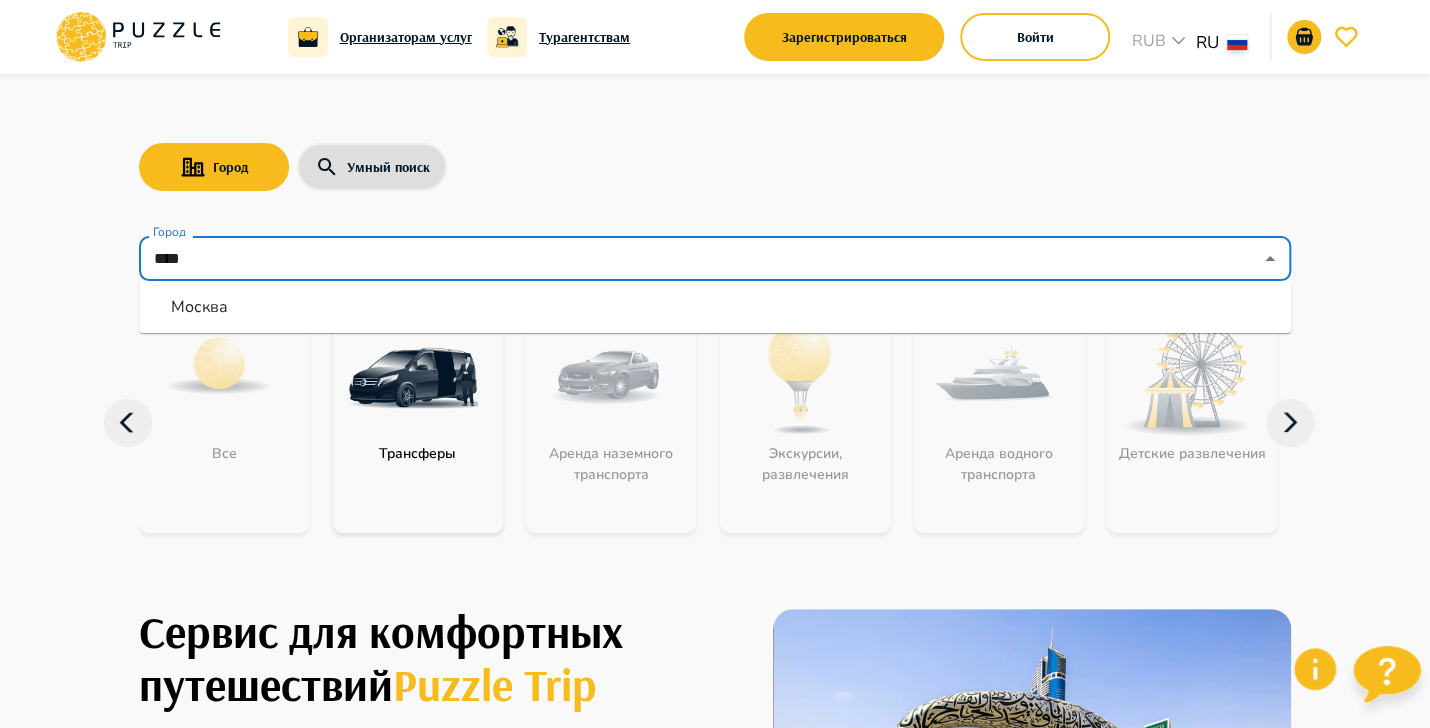 click on "Москва" at bounding box center [715, 307] 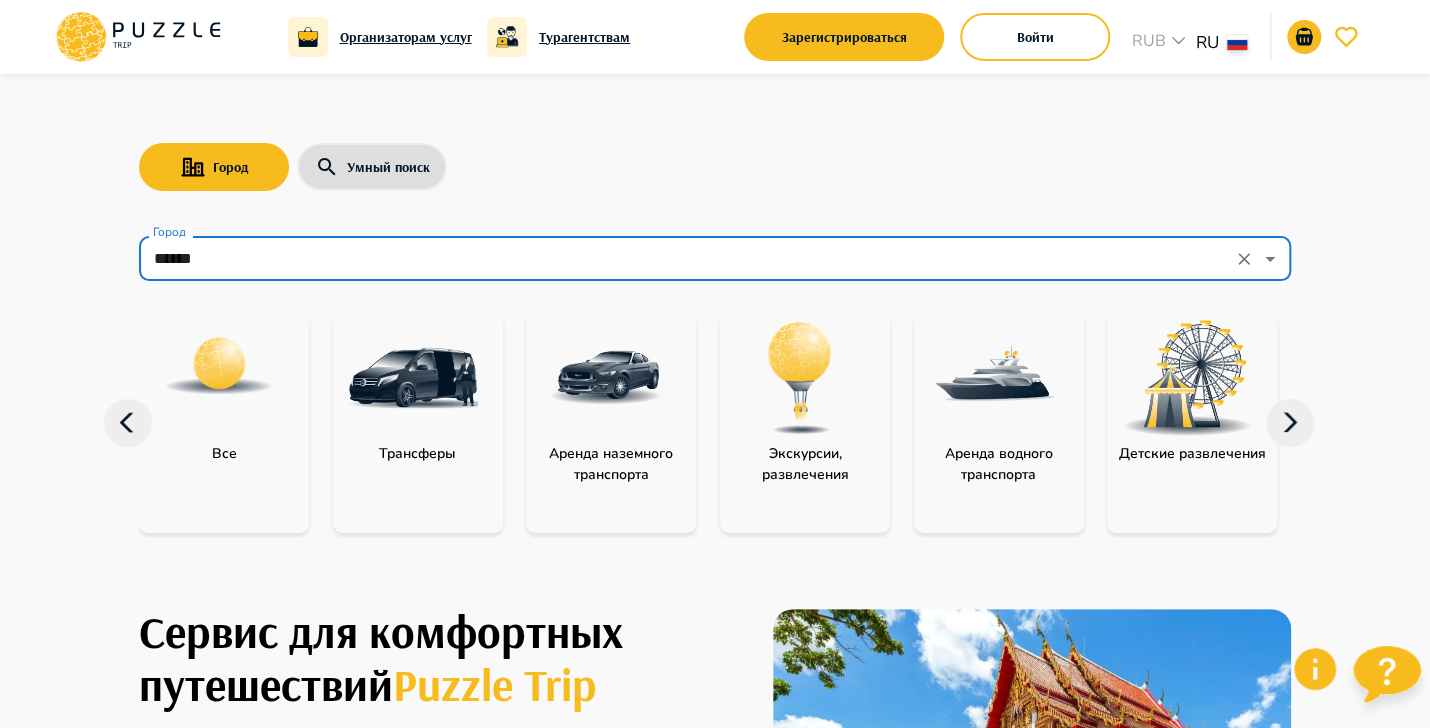 type on "******" 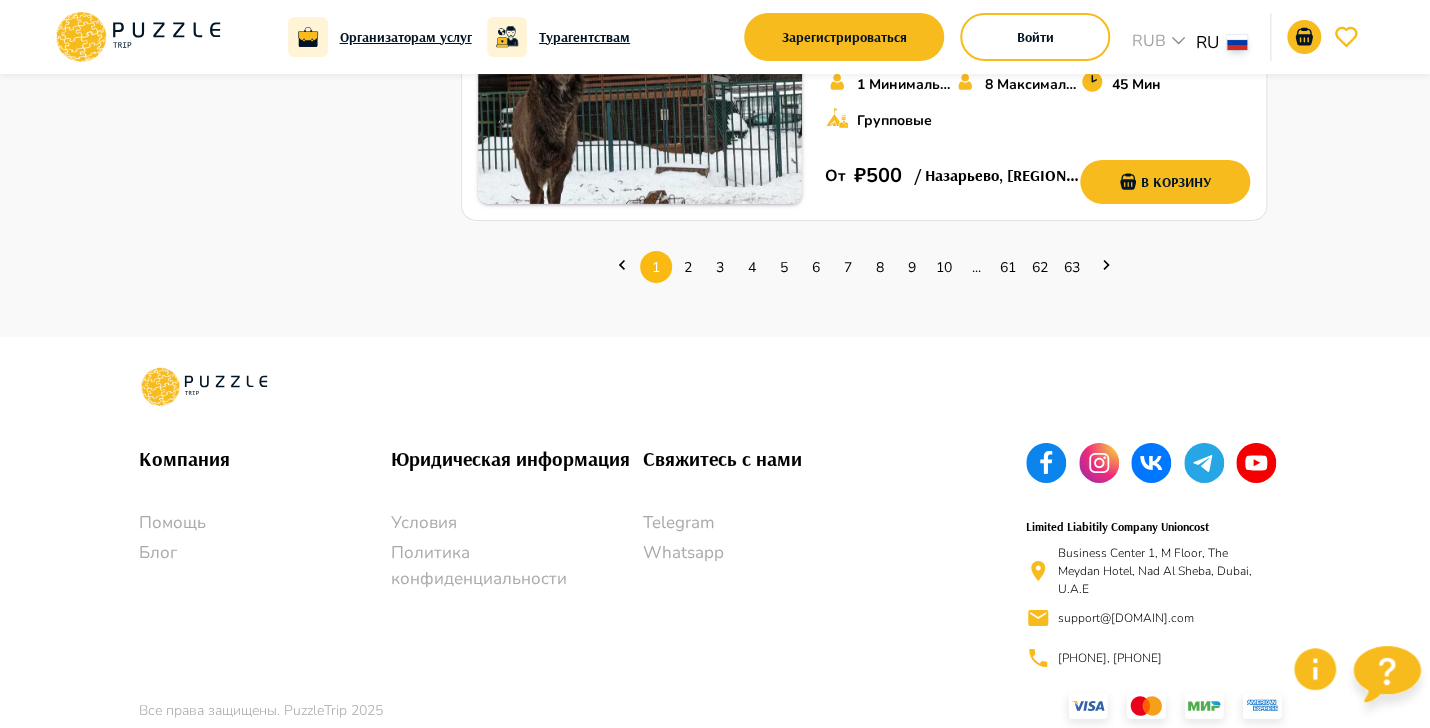 scroll, scrollTop: 3031, scrollLeft: 0, axis: vertical 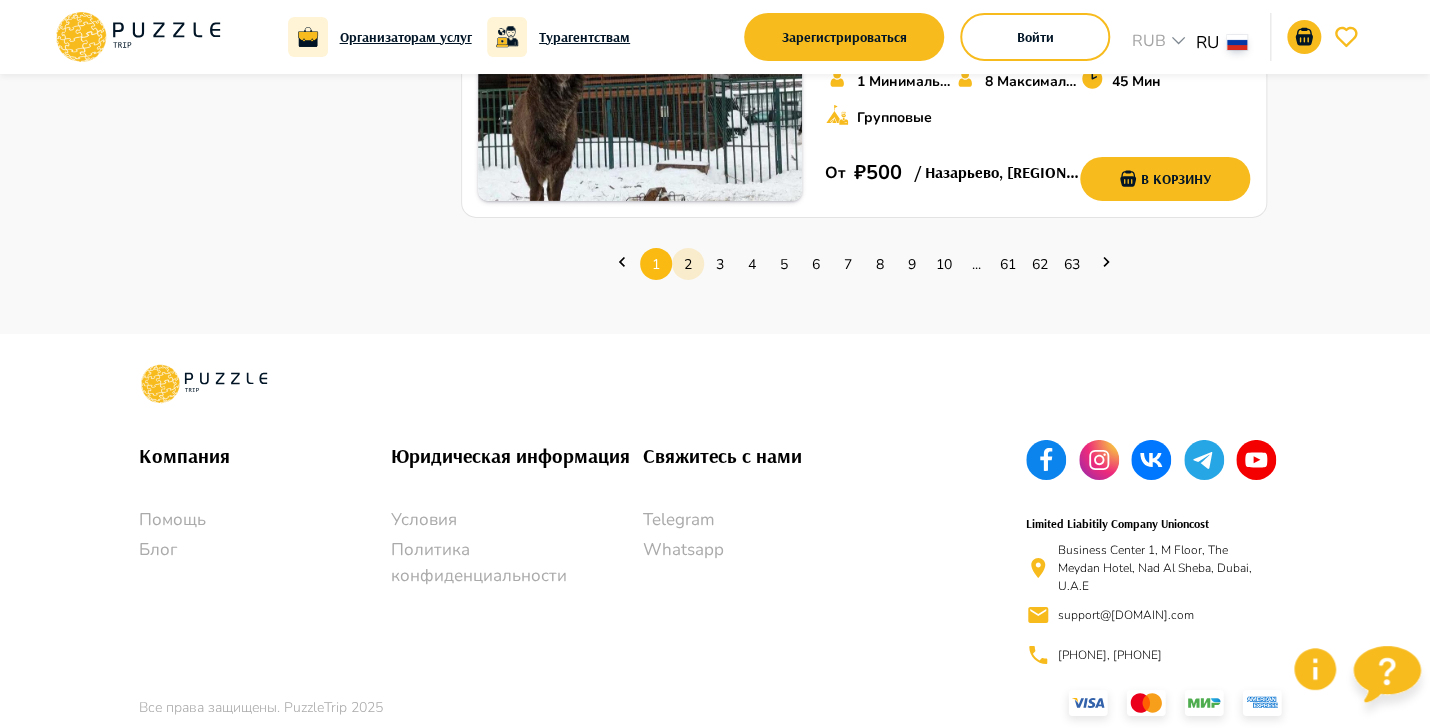 click on "2" at bounding box center [688, 264] 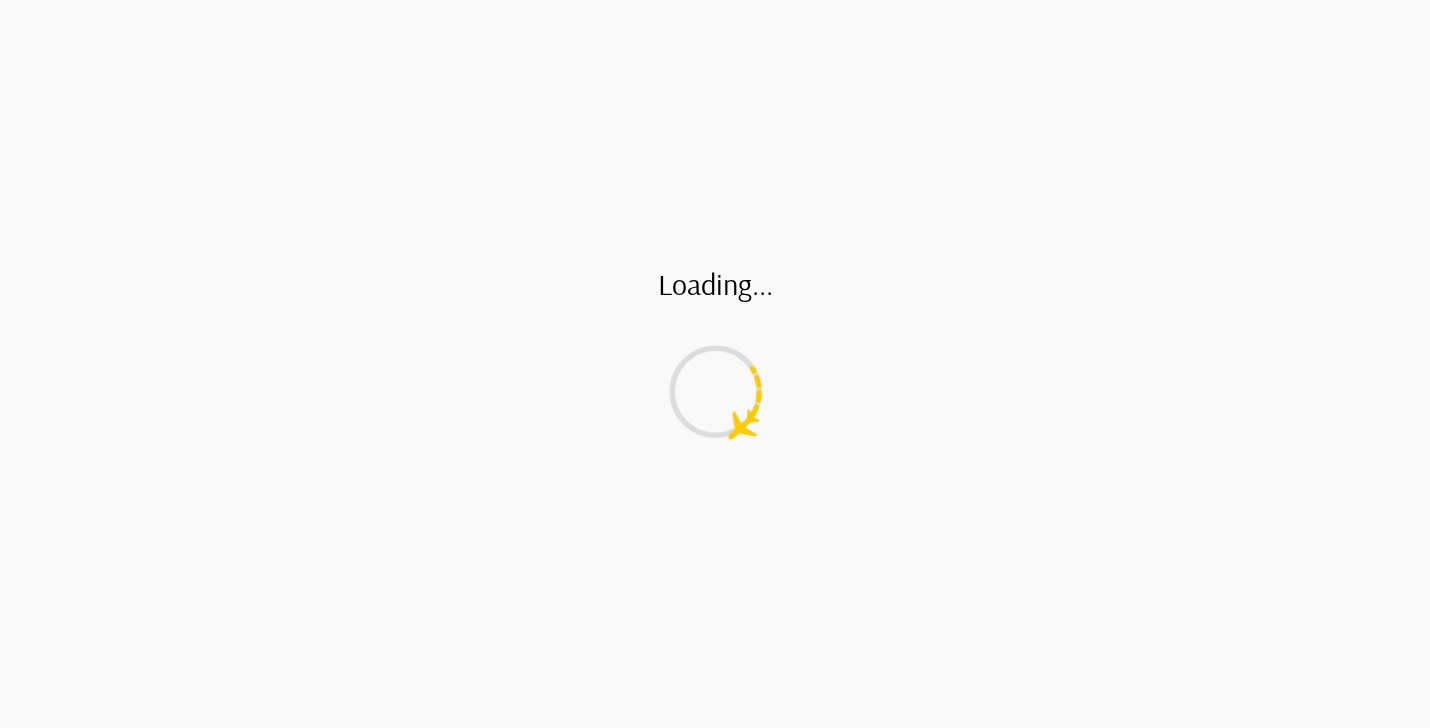 scroll, scrollTop: 0, scrollLeft: 0, axis: both 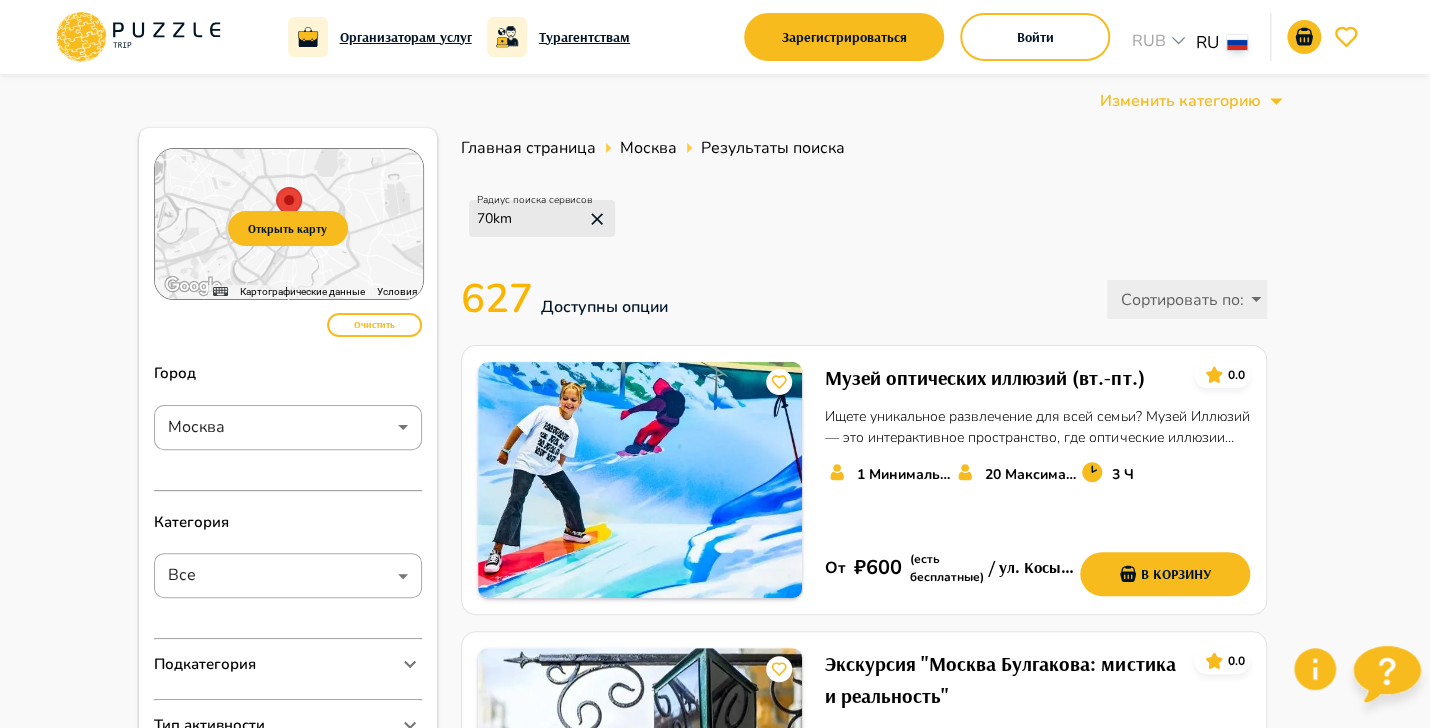 click on "Организаторам услуг Турагентствам Зарегистрироваться Войти RUB *** RU   **" at bounding box center (715, 37) 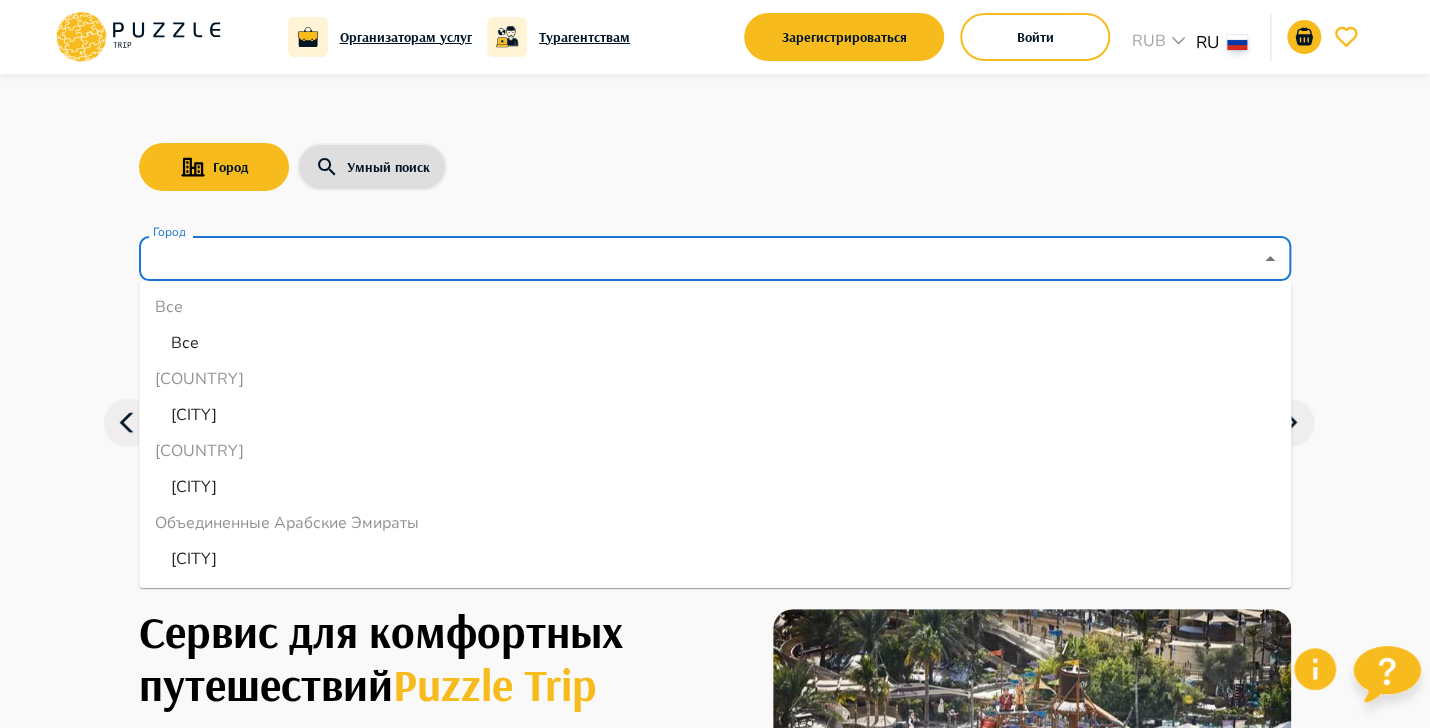 click on "Город" at bounding box center (700, 259) 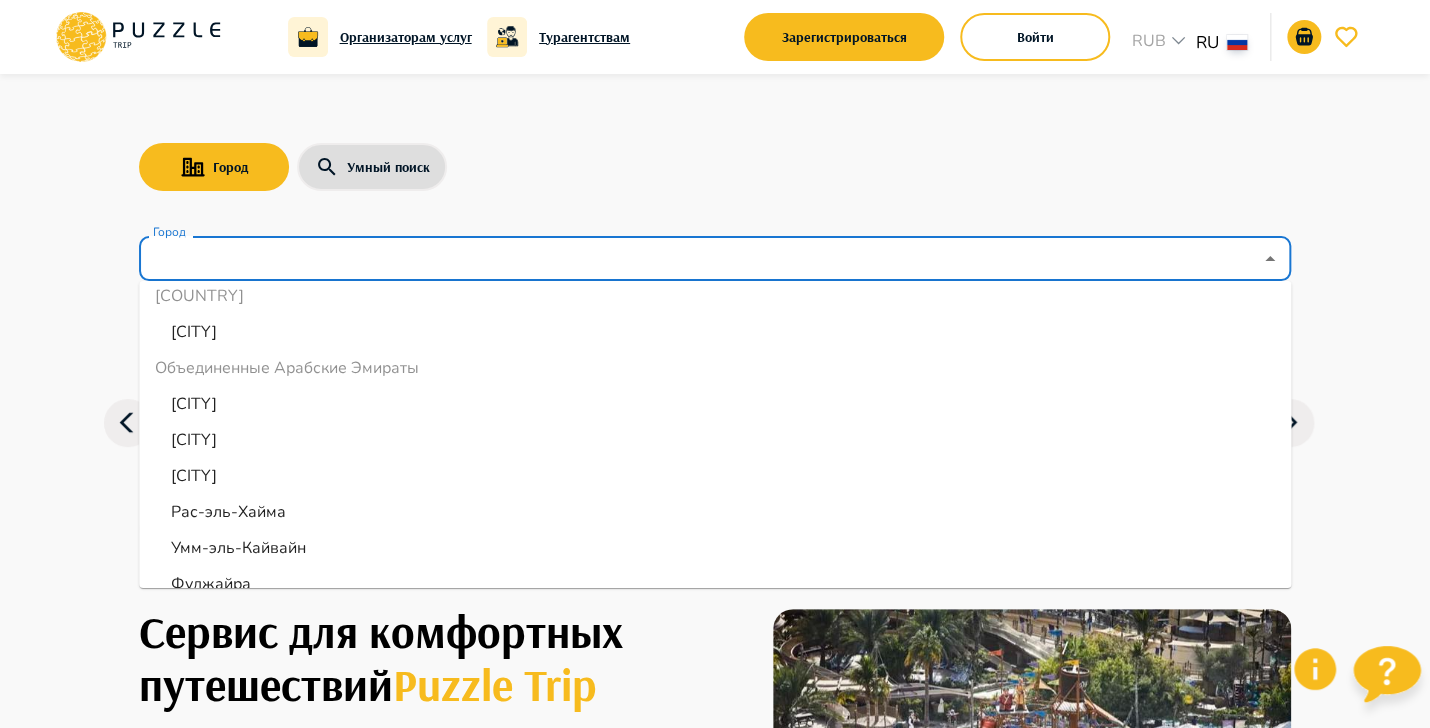 scroll, scrollTop: 200, scrollLeft: 0, axis: vertical 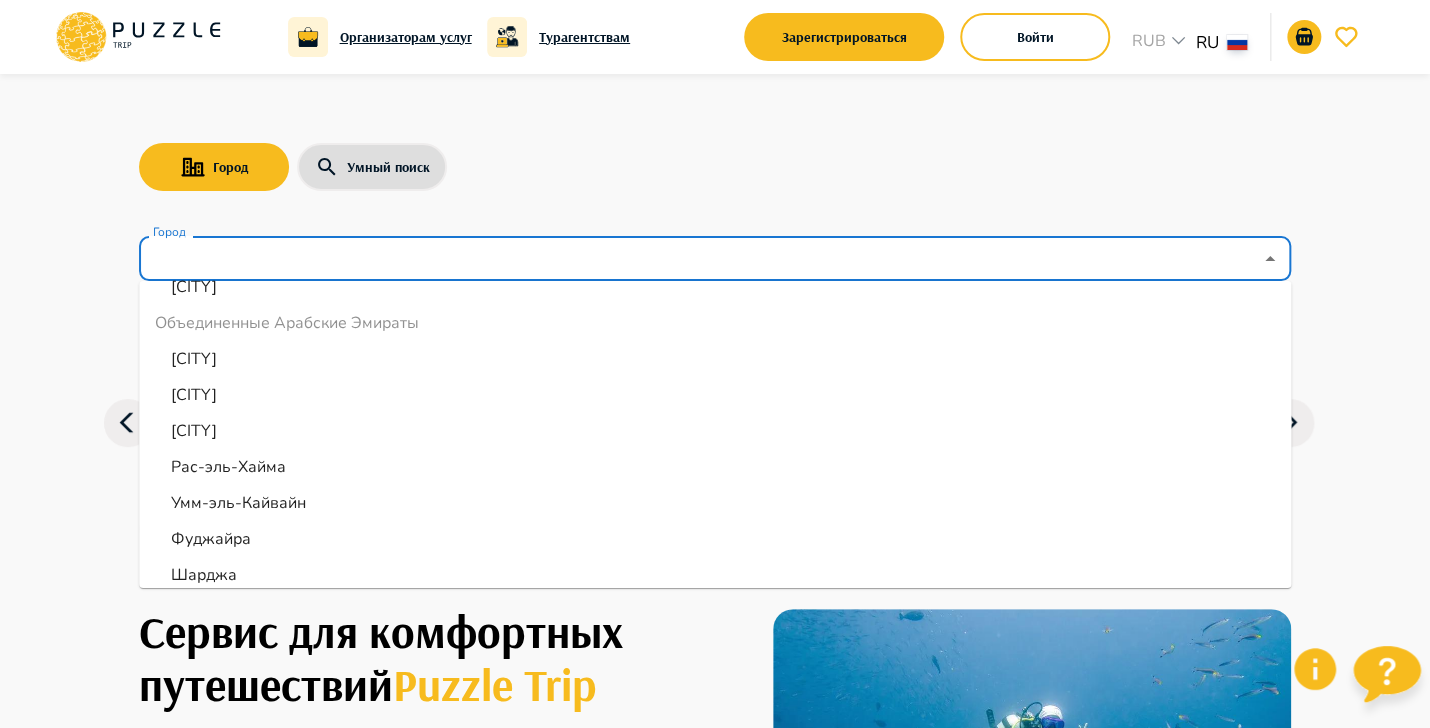 click on "[CITY]" at bounding box center [194, 359] 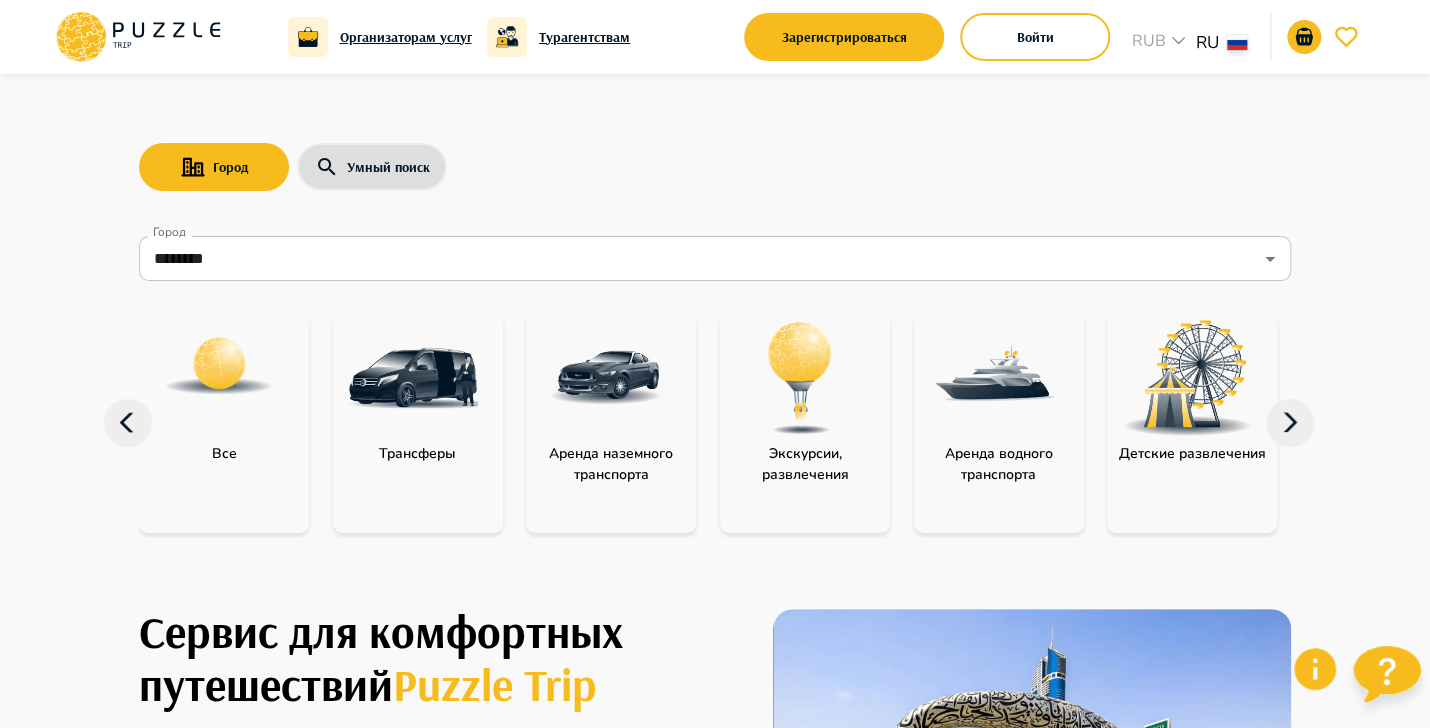 click at bounding box center [219, 366] 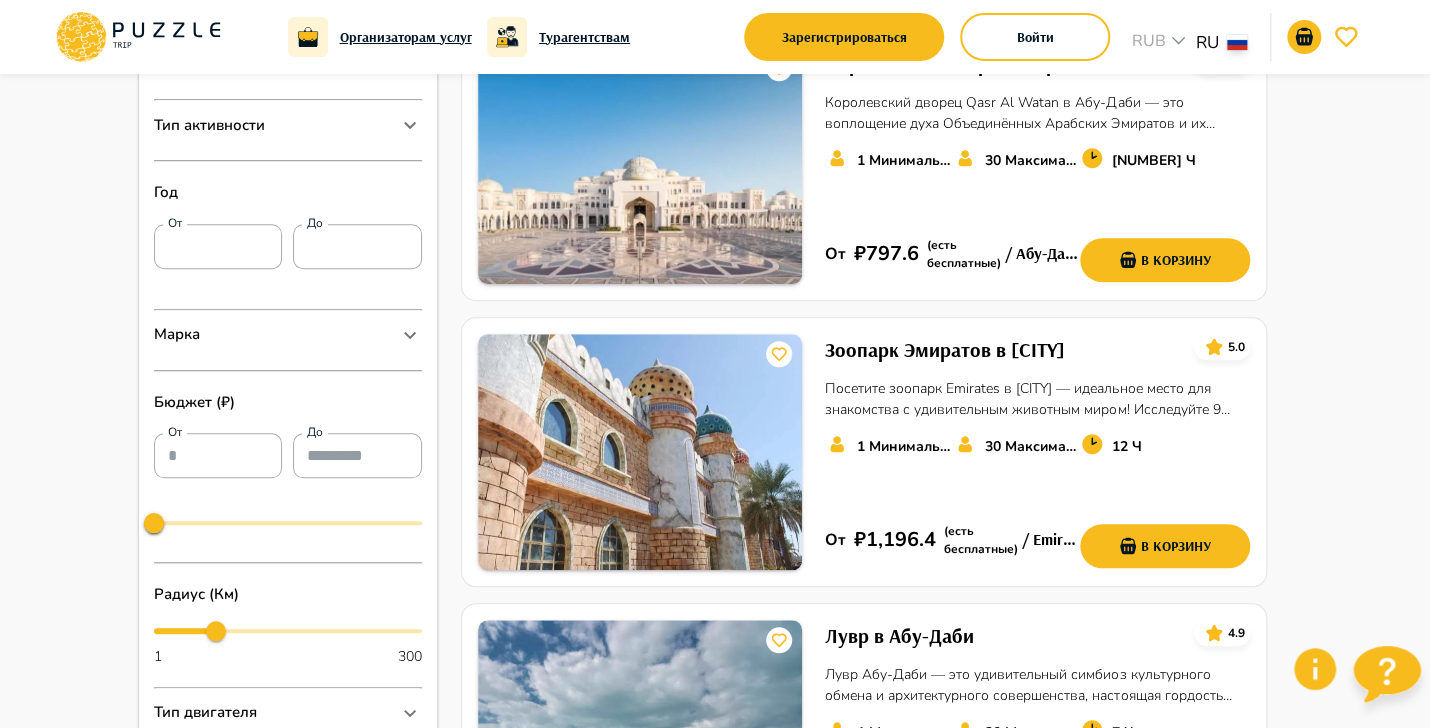 scroll, scrollTop: 0, scrollLeft: 0, axis: both 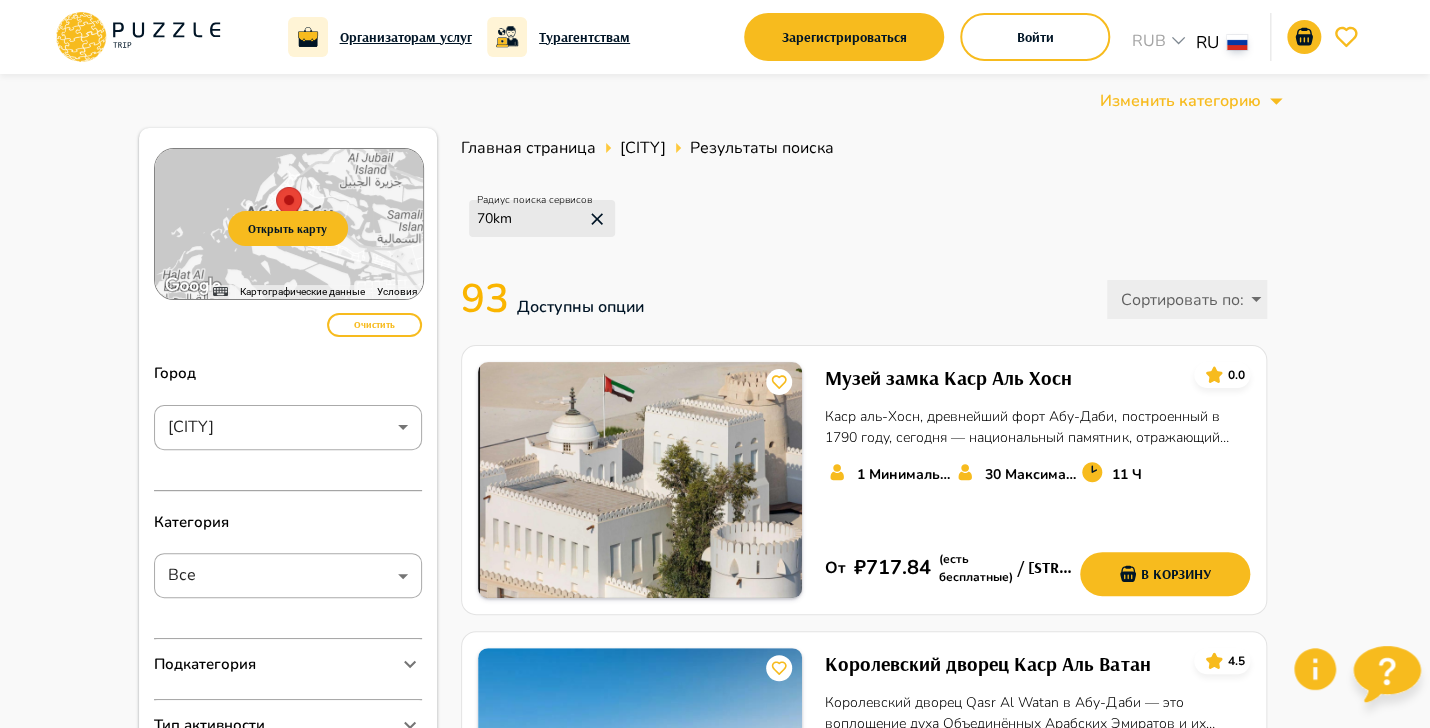 click on "Организаторам услуг Турагентствам Зарегистрироваться Войти RUB *** RU   **" at bounding box center [715, 37] 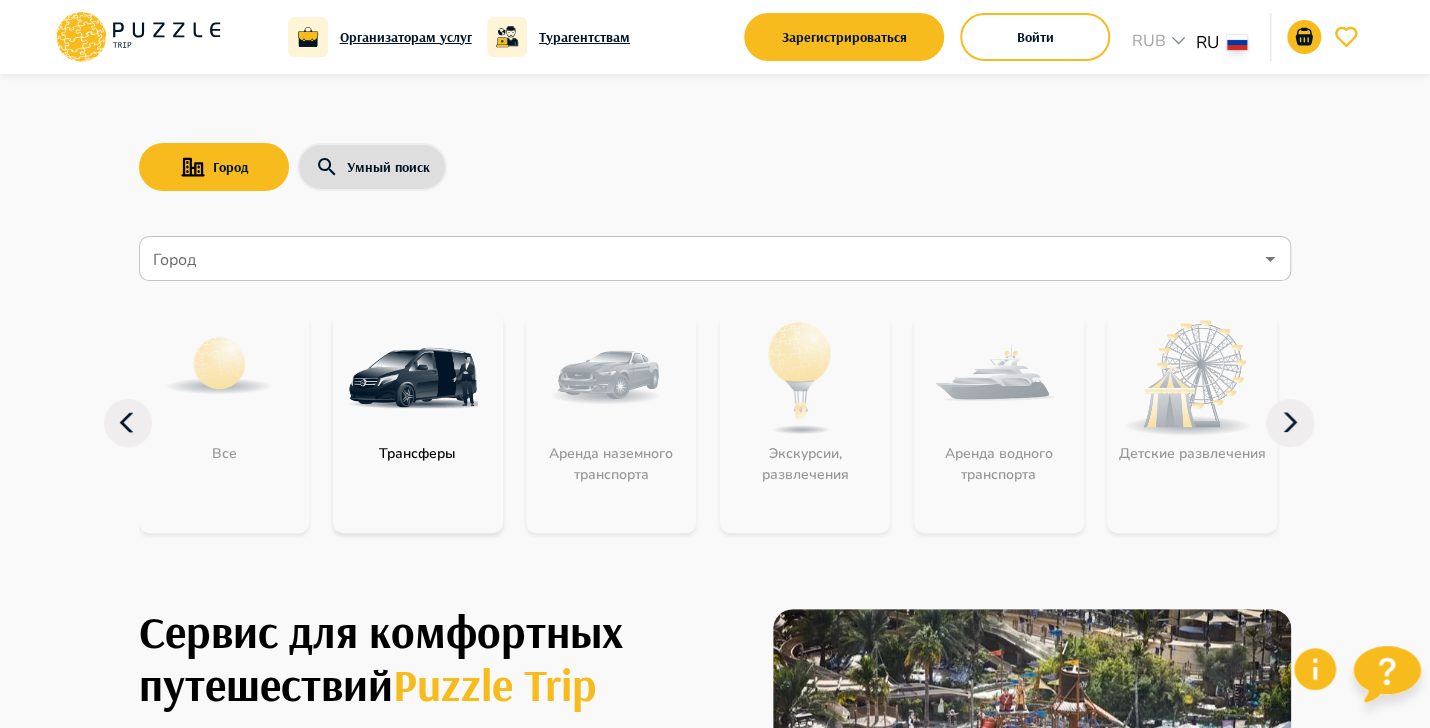 click on "Город" at bounding box center [700, 259] 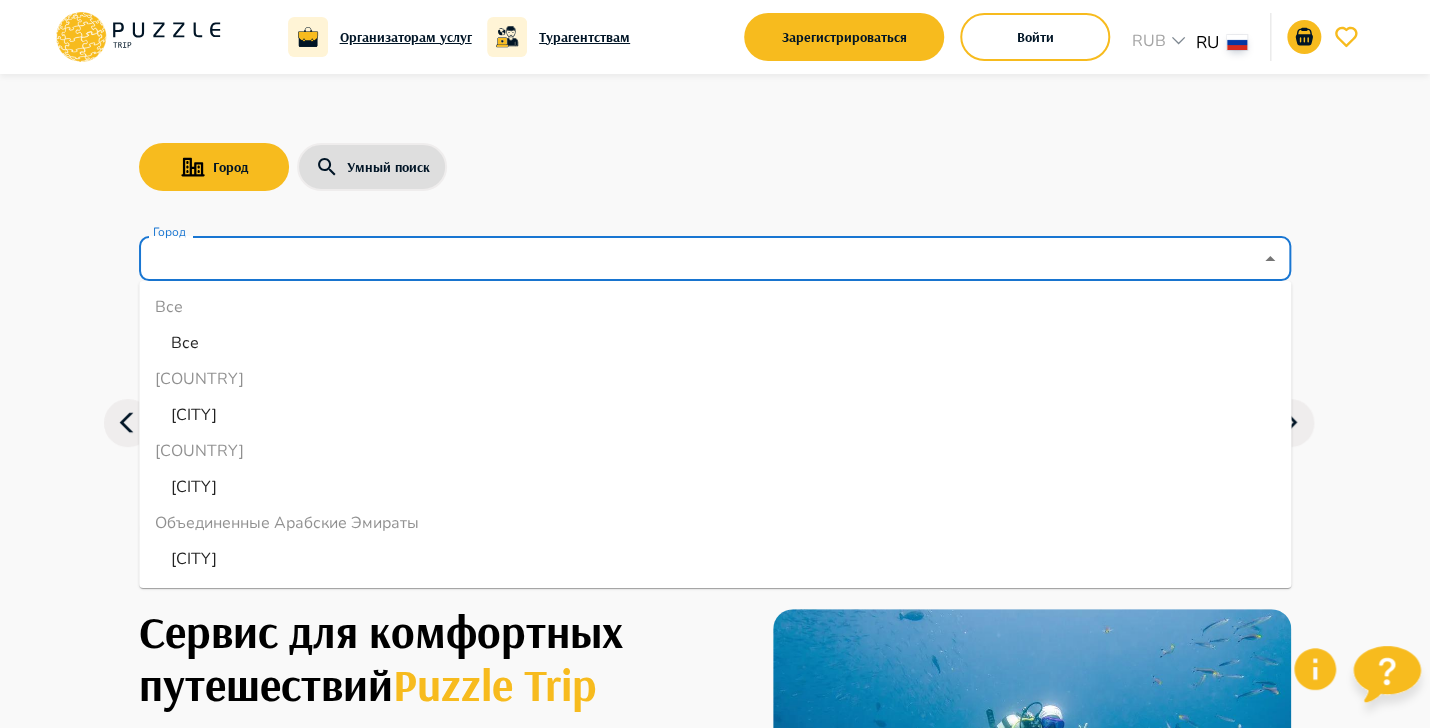 click on "Все" at bounding box center [185, 343] 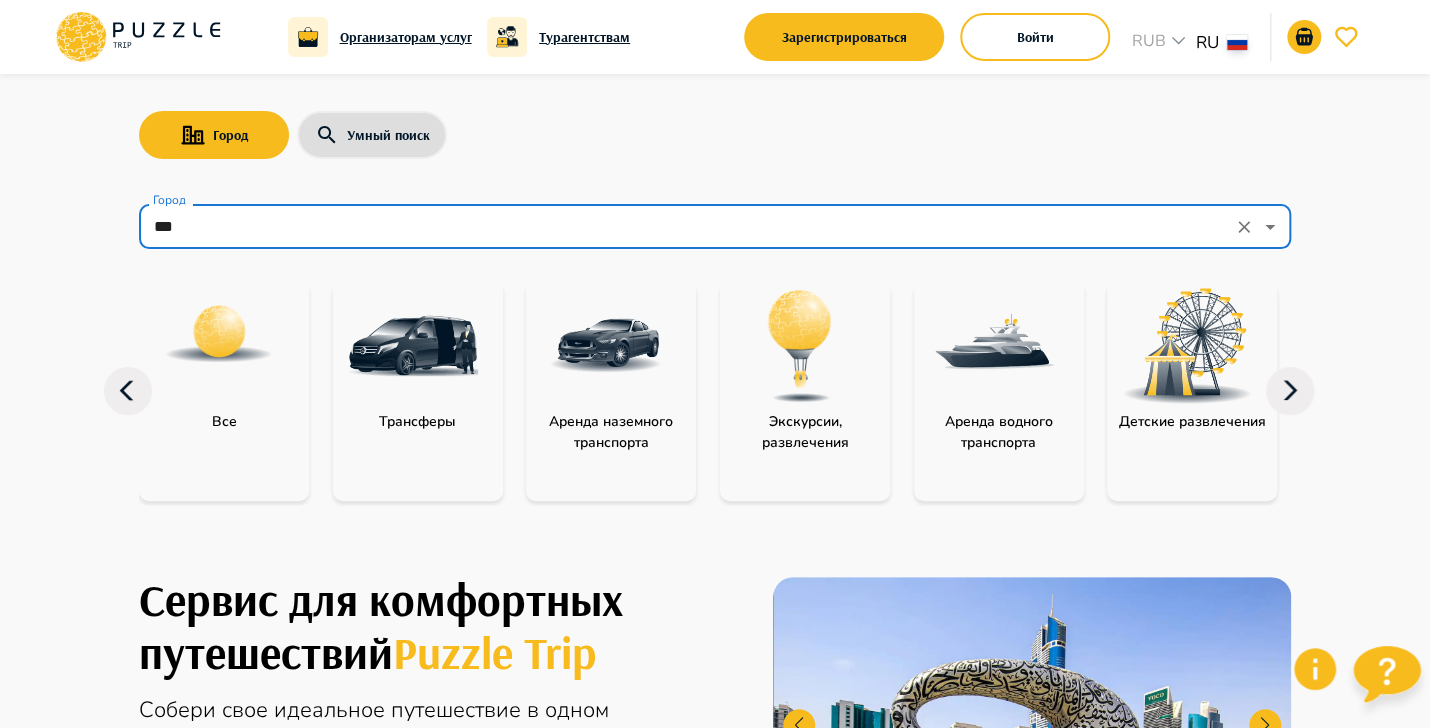 scroll, scrollTop: 0, scrollLeft: 0, axis: both 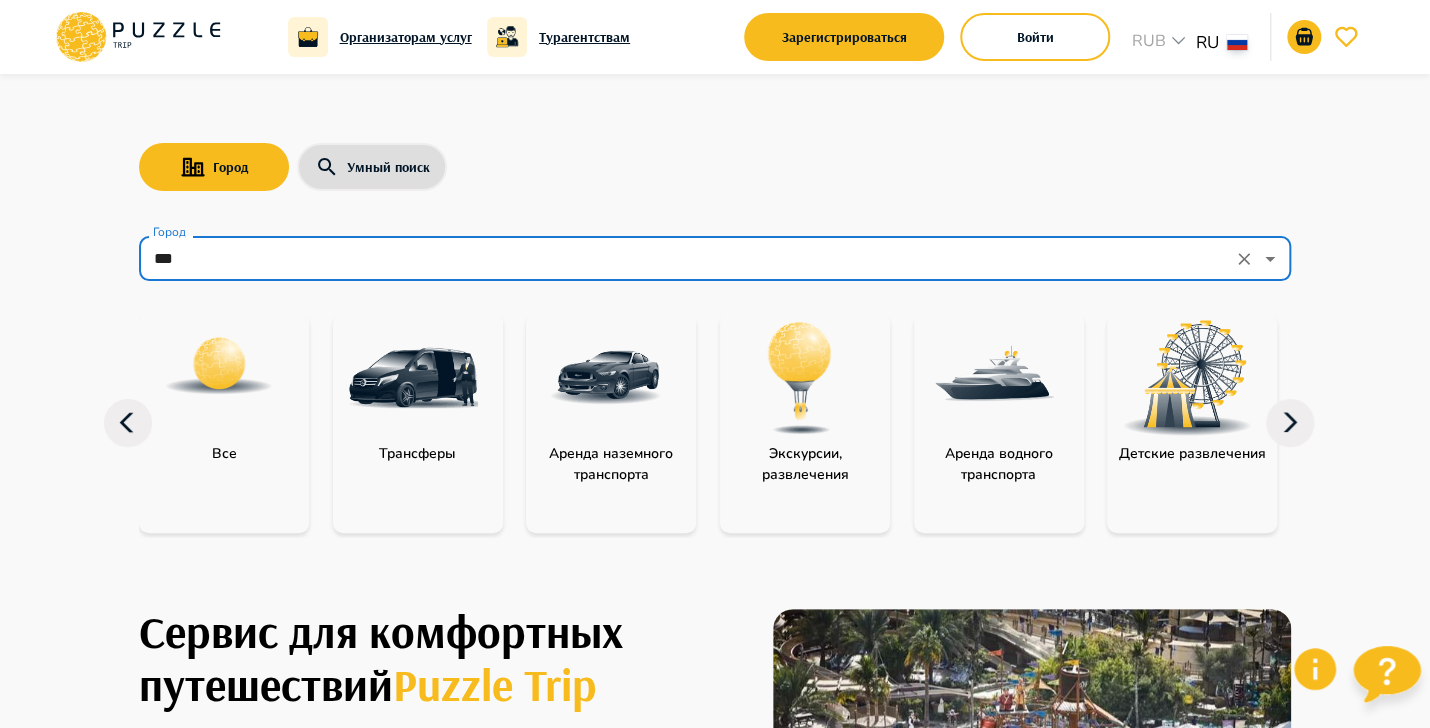 click at bounding box center (1270, 259) 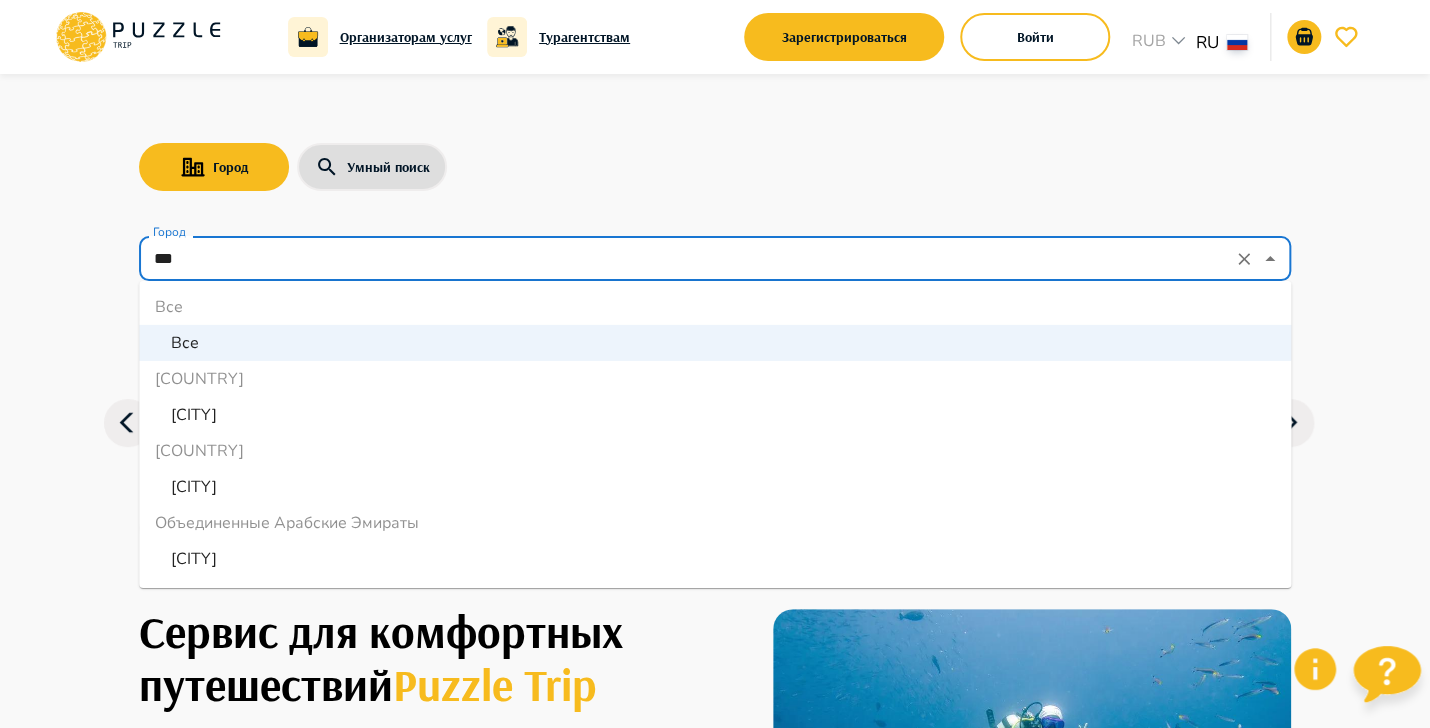 click on "[CITY]" at bounding box center [194, 415] 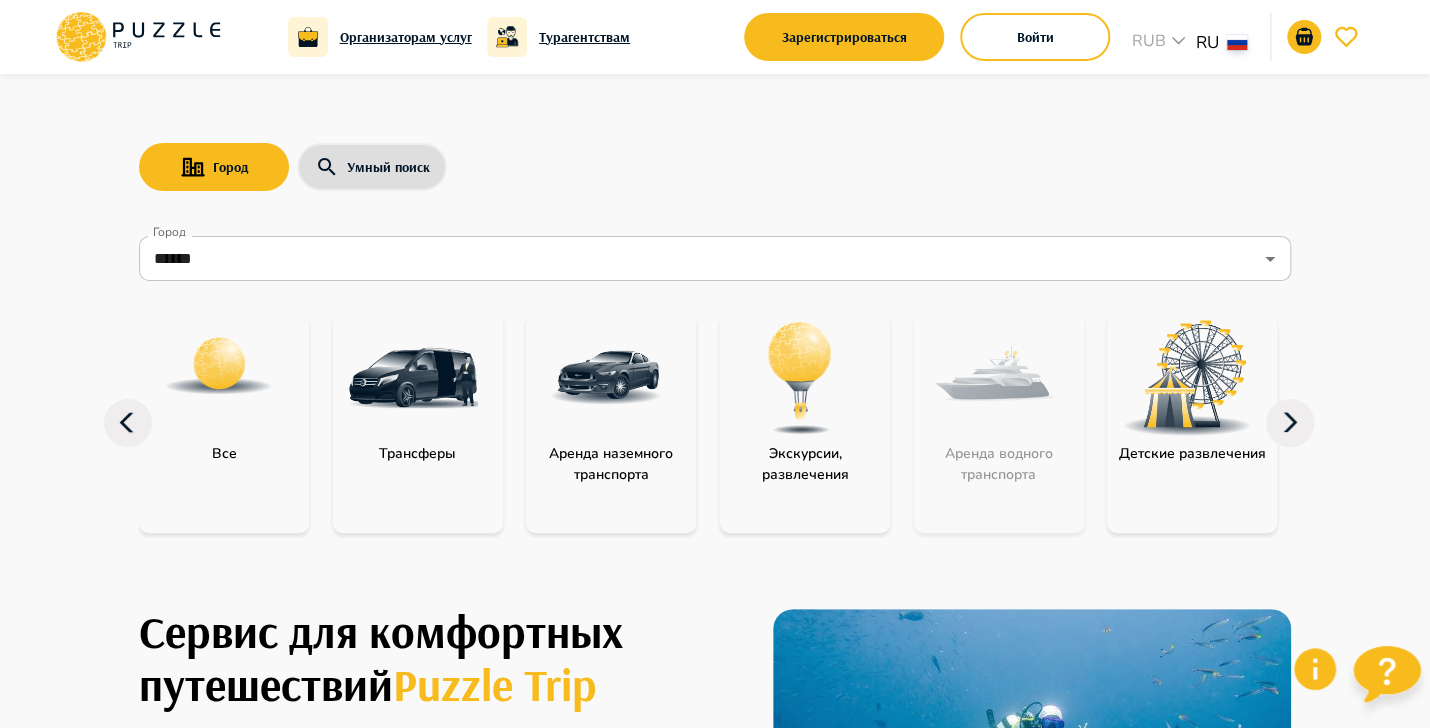 click at bounding box center [219, 366] 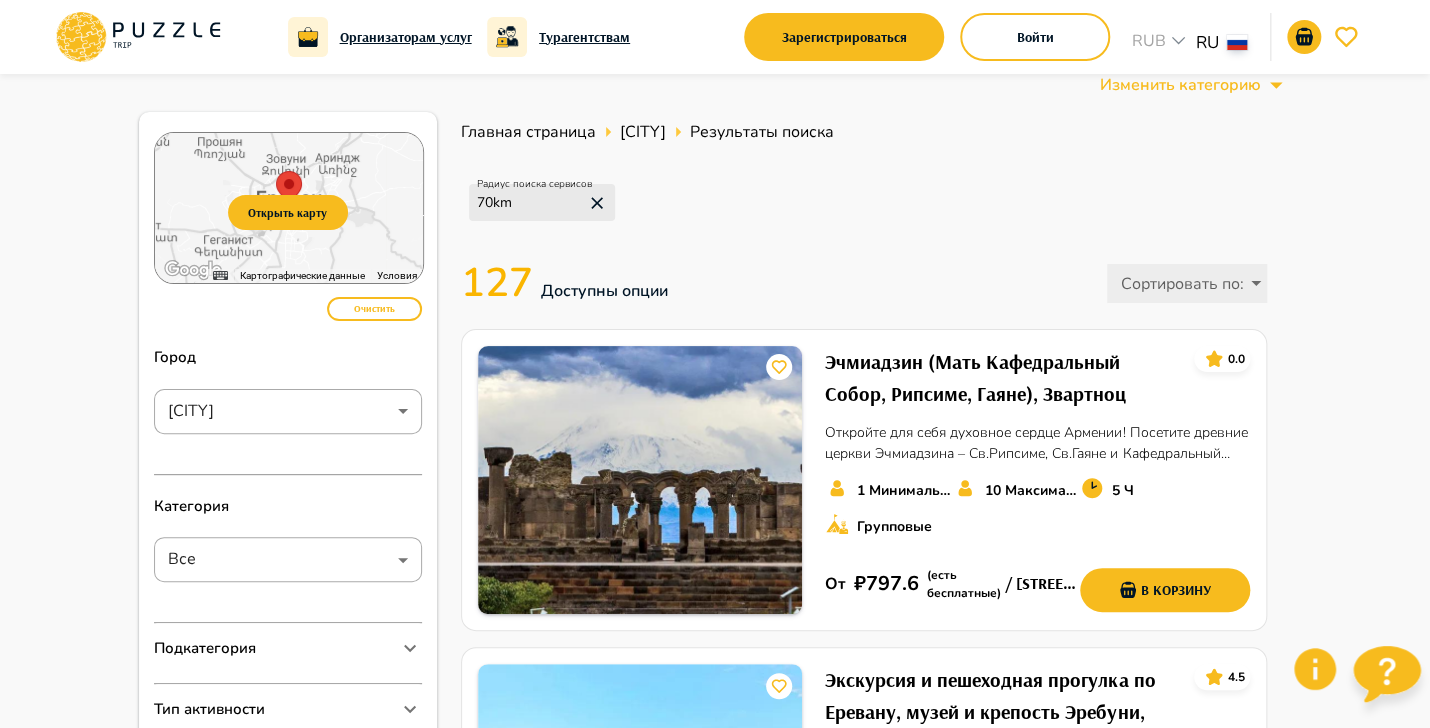 scroll, scrollTop: 0, scrollLeft: 0, axis: both 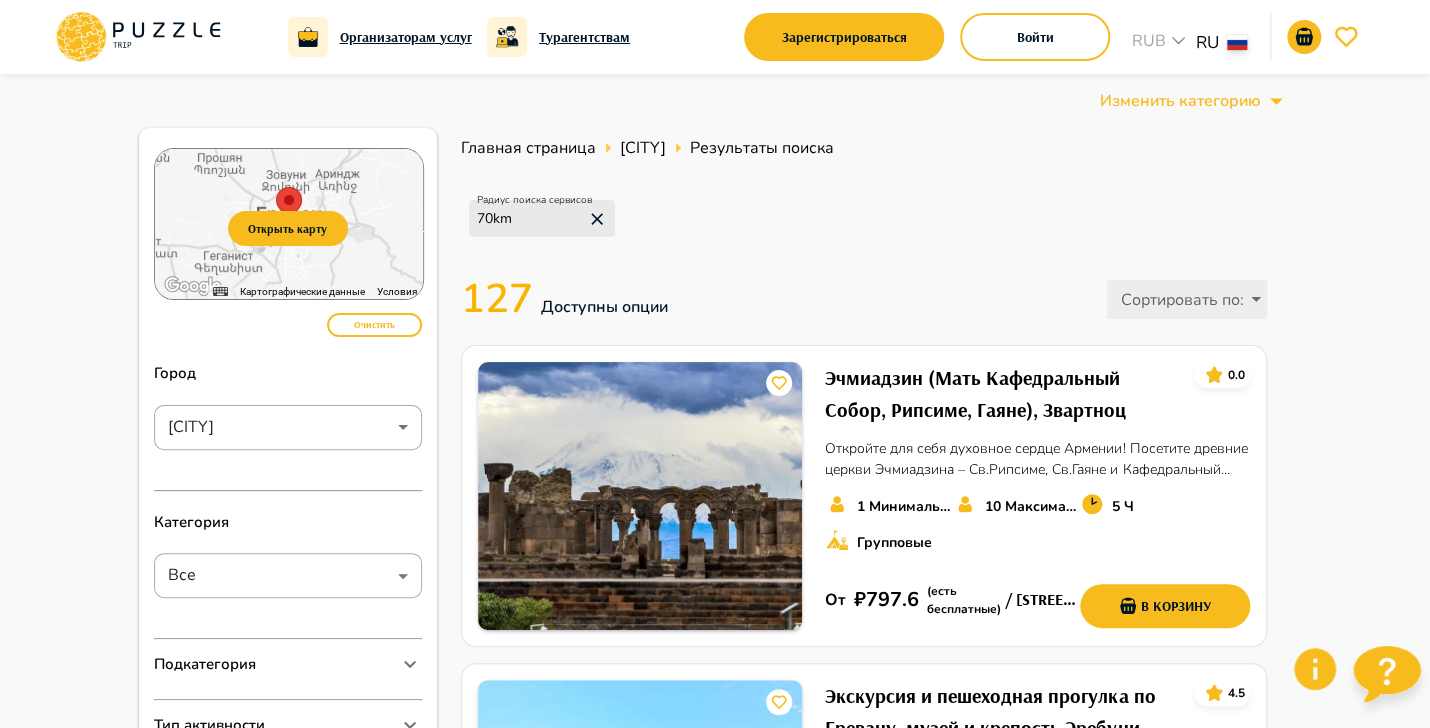 click at bounding box center [138, 37] 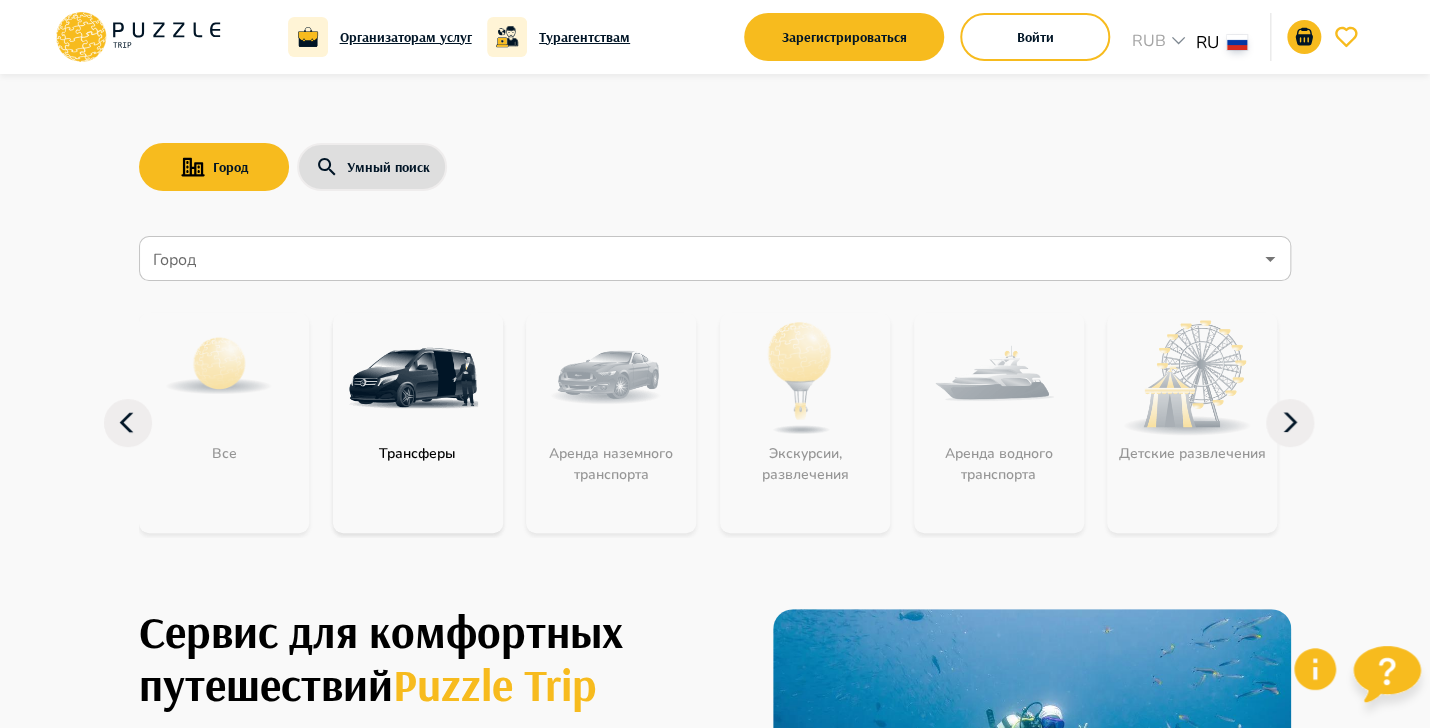 click at bounding box center [1290, 423] 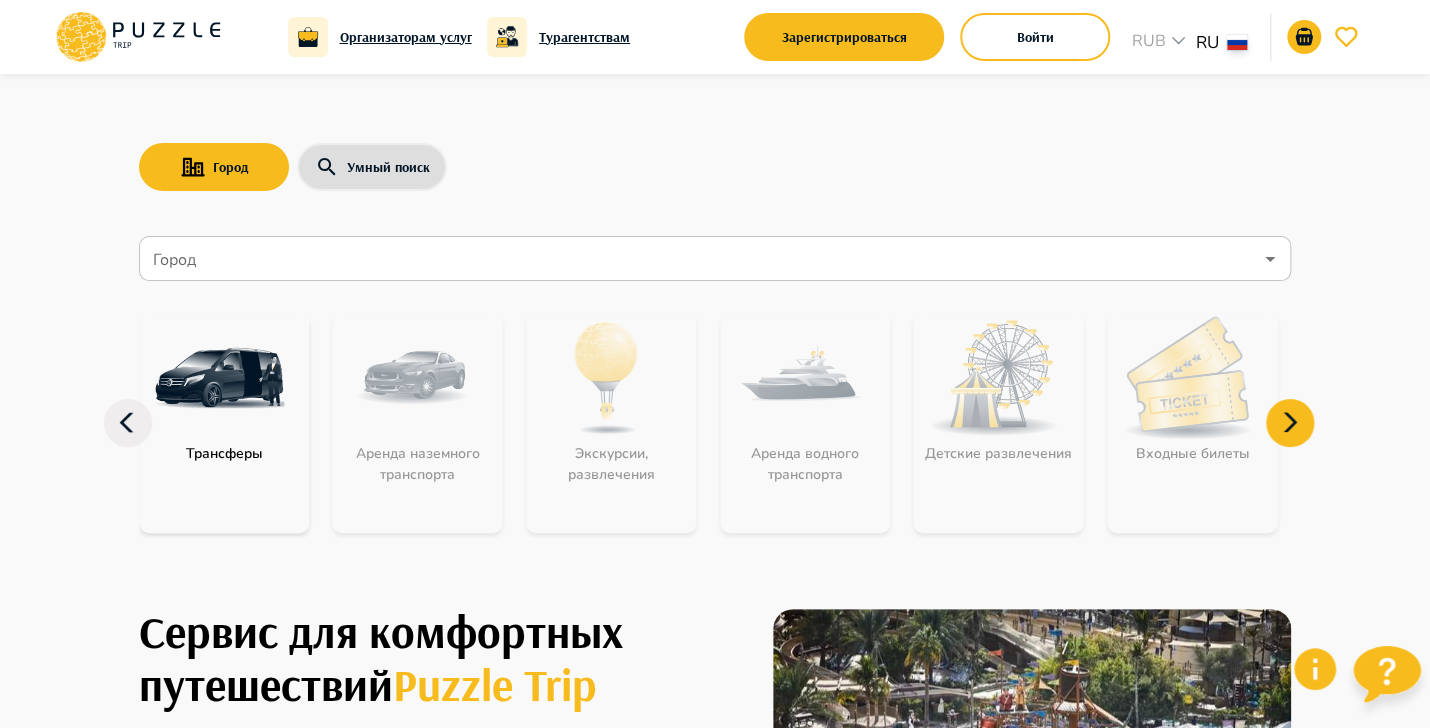click at bounding box center (1290, 423) 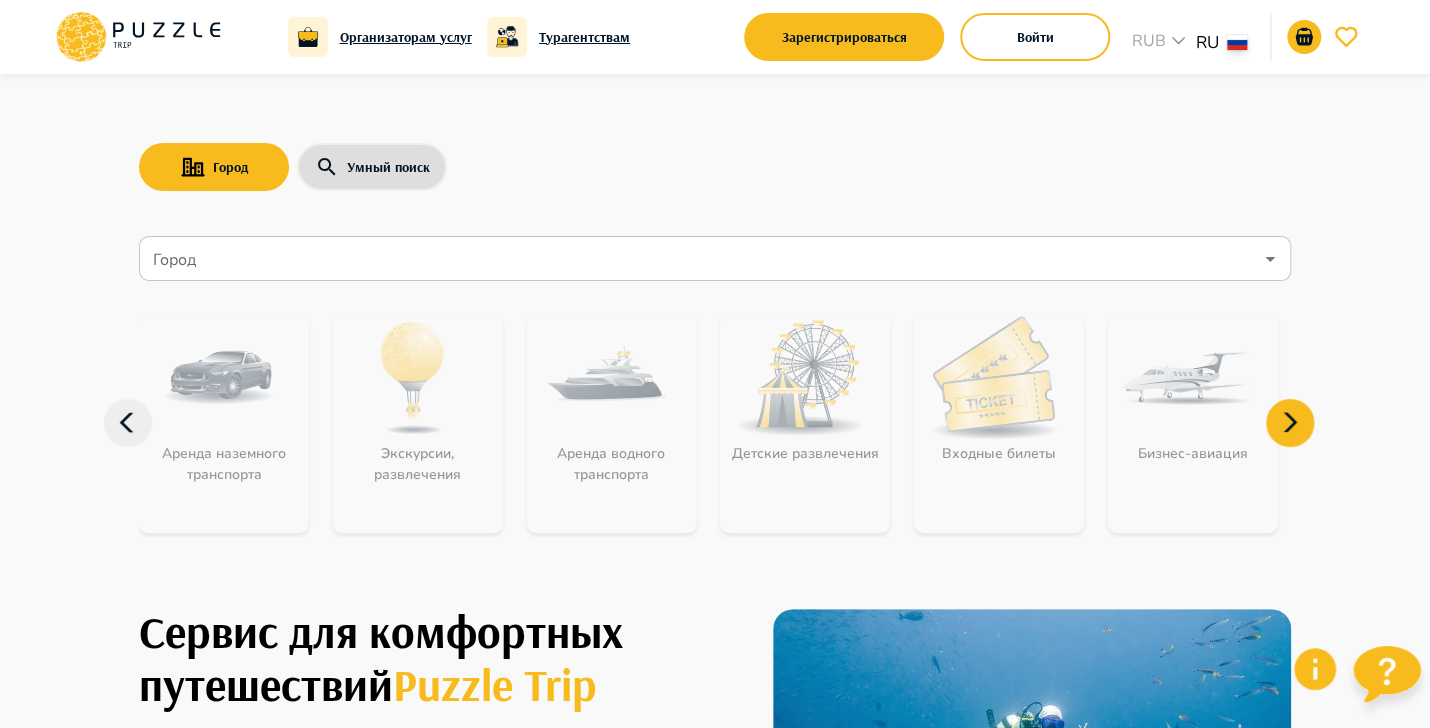 click at bounding box center [128, 423] 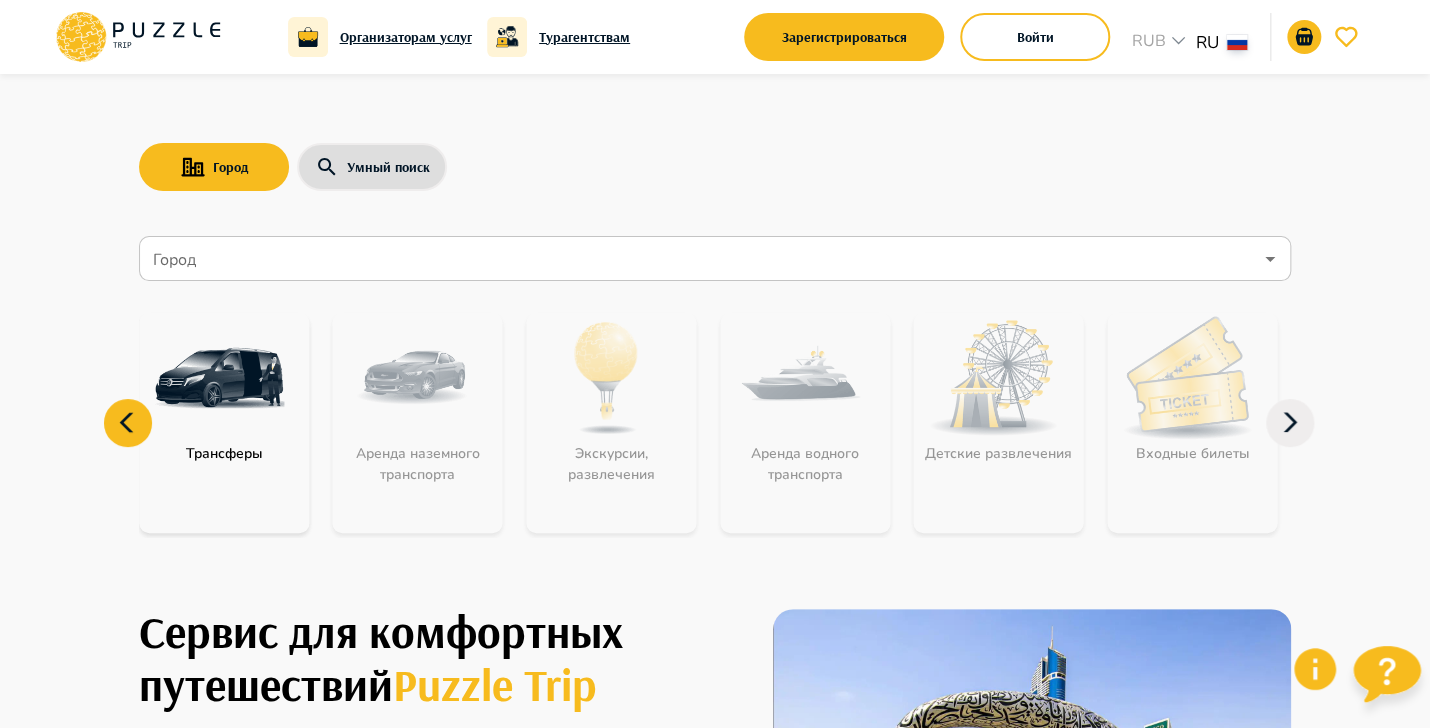click at bounding box center [128, 423] 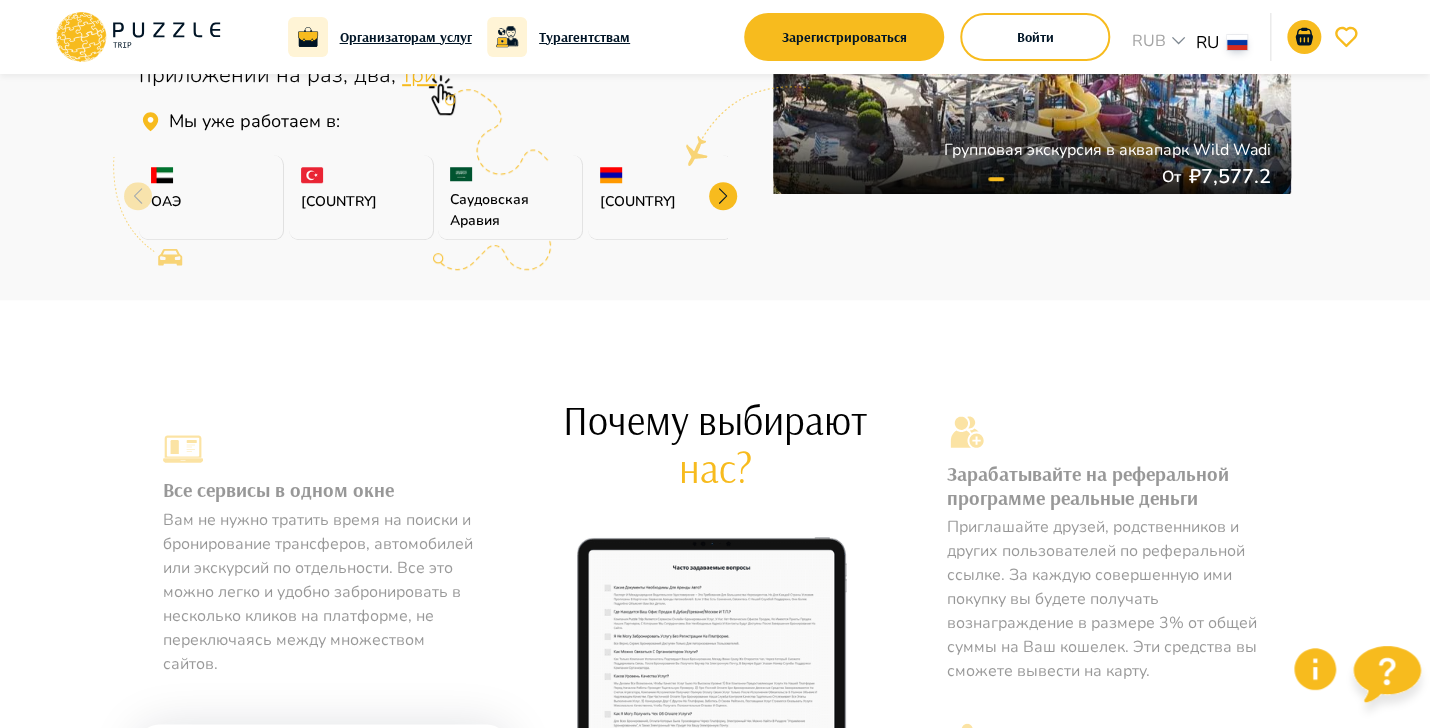 scroll, scrollTop: 100, scrollLeft: 0, axis: vertical 